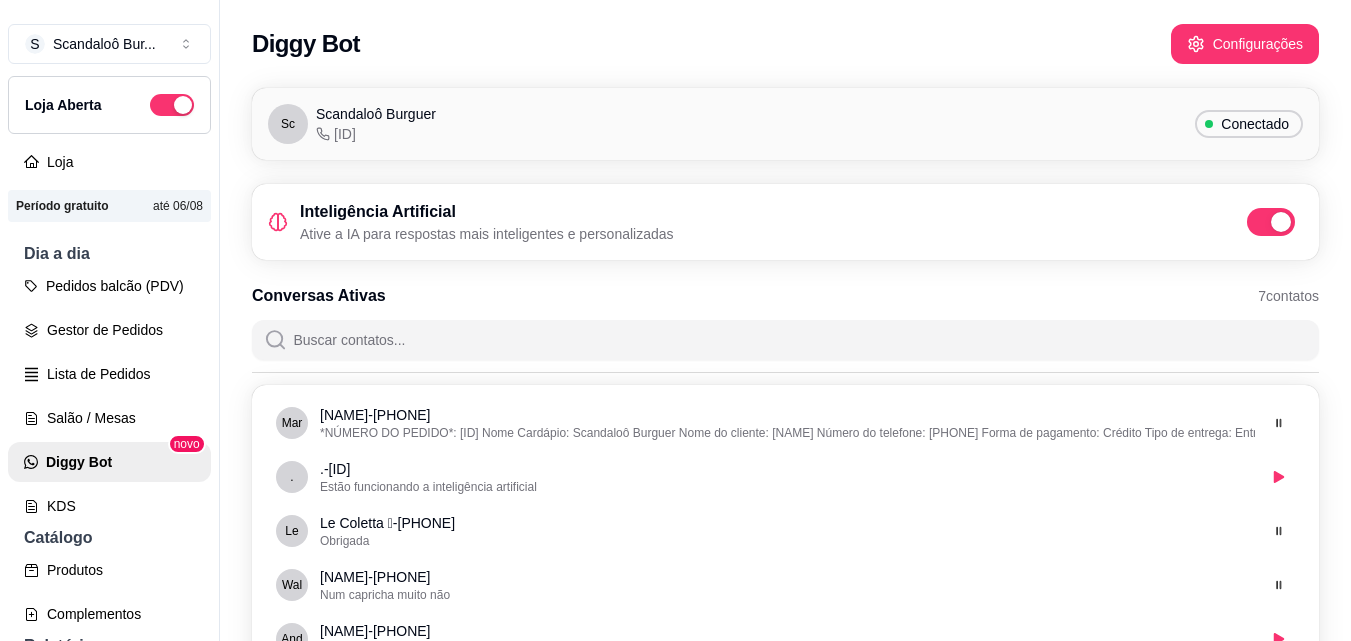 scroll, scrollTop: 0, scrollLeft: 0, axis: both 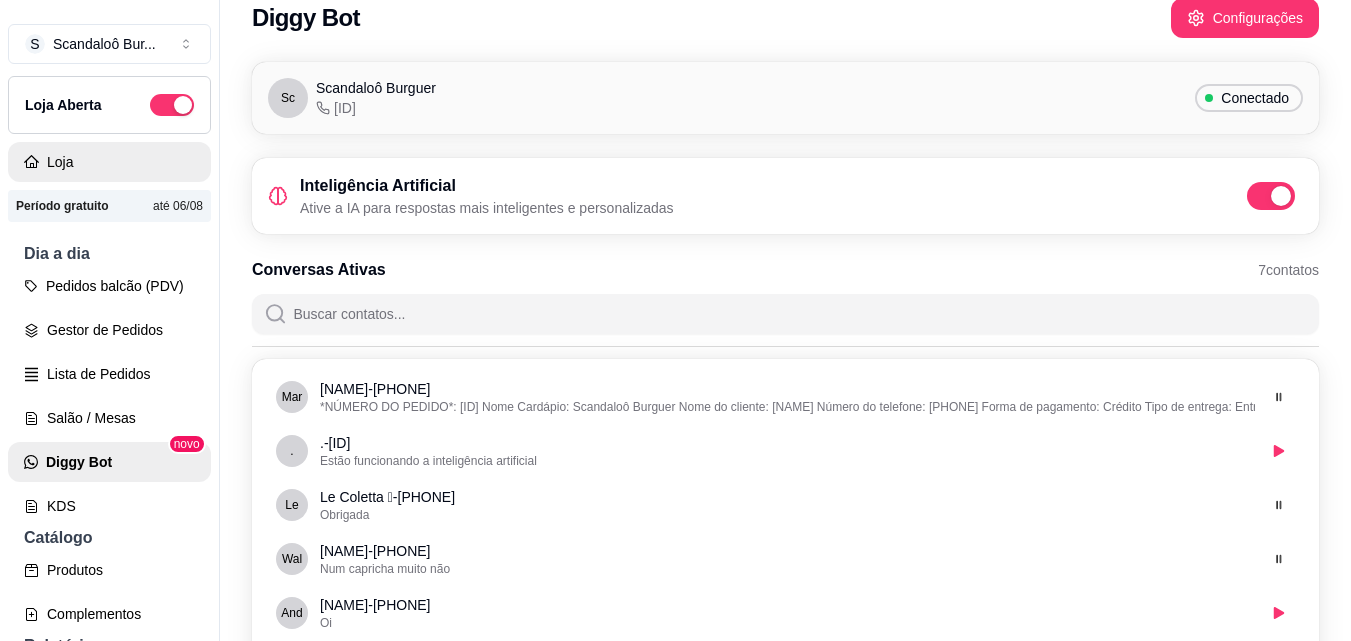 click on "Loja" at bounding box center (109, 162) 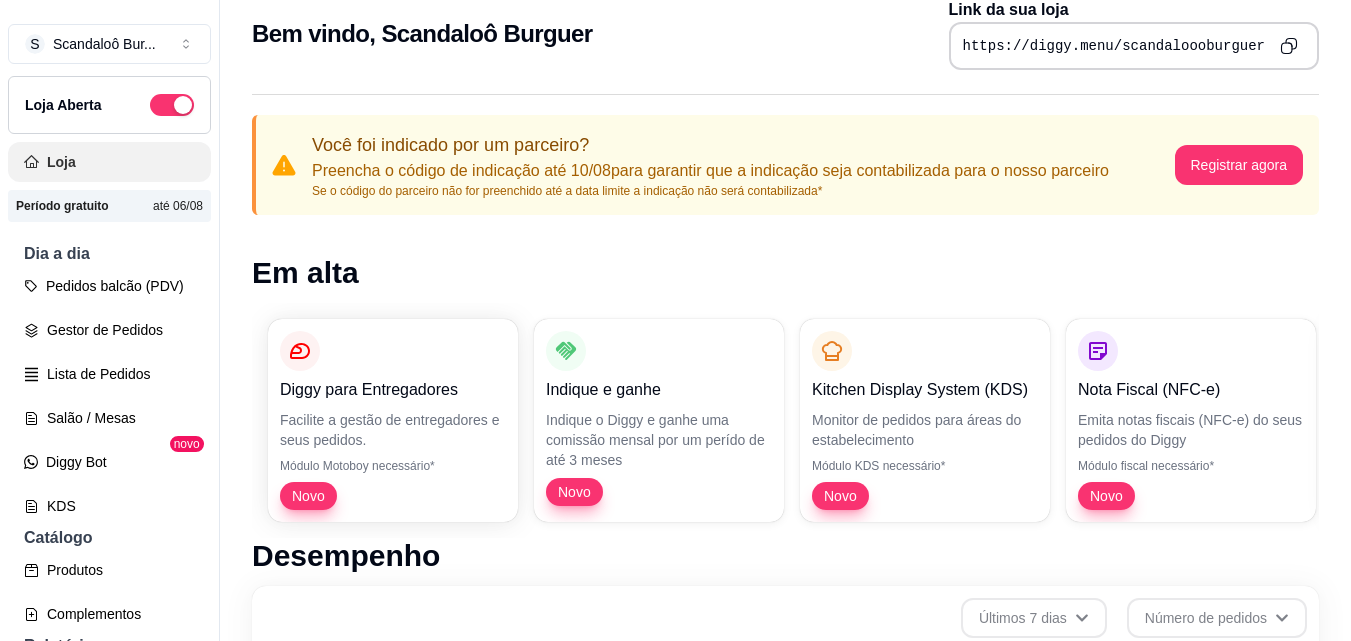 scroll, scrollTop: 0, scrollLeft: 0, axis: both 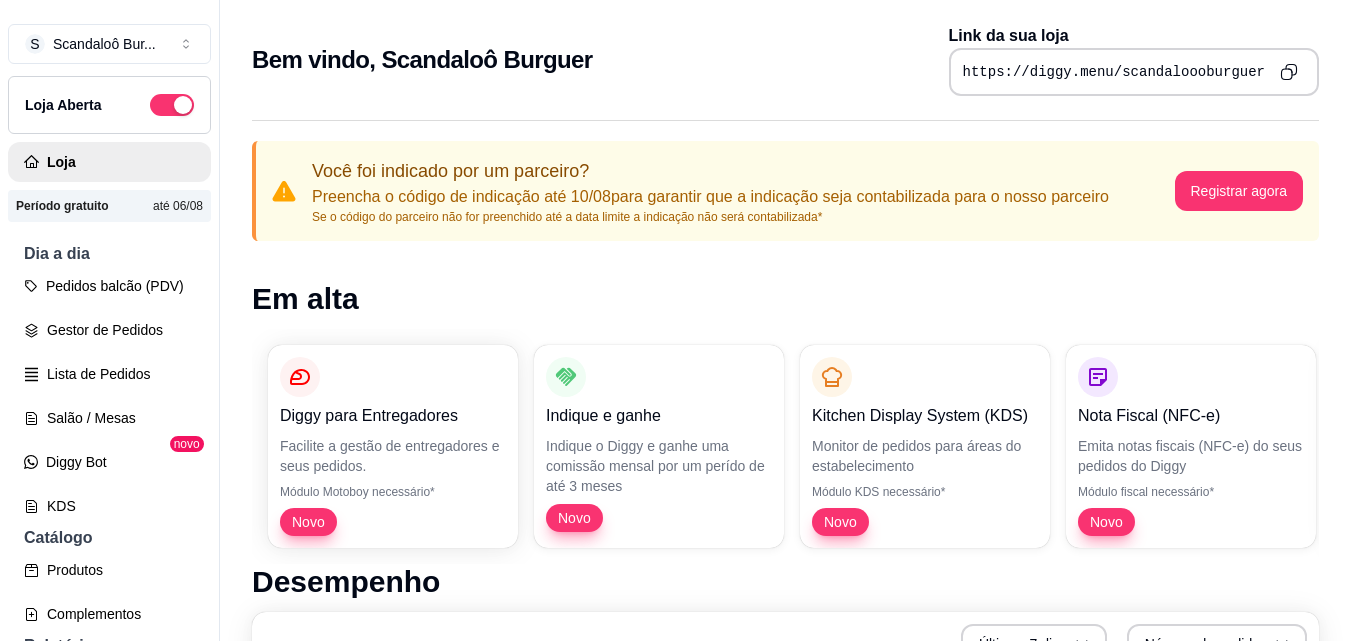 click on "Você foi indicado por um parceiro? Preencha o código de indicação até   10/08  para garantir que a indicação seja contabilizada para o nosso parceiro Se o código do parceiro não for preenchido até a data limite a indicação não será contabilizada* Registrar agora Em alta Diggy para Entregadores Facilite a gestão de entregadores e seus pedidos. Módulo Motoboy necessário* Novo Indique e ganhe Indique o Diggy e ganhe uma comissão mensal por um perído de até 3 meses Novo Kitchen Display System (KDS) Monitor de pedidos para áreas do estabelecimento Módulo KDS necessário* Novo Nota Fiscal (NFC-e) Emita notas fiscais (NFC-e) do seus pedidos do Diggy Módulo fiscal necessário* Novo Controle de Fiado Registre as suas vendas em fiado e tenha o controle das contas de cada cliente Novo Robô de Atendimento Otimize o atendimento dos seus pedidos vindos do WhatsApp com nosso robô Disponível para Windows 10 ou superior Desempenho Últimos 7 dias Número de pedidos 2 2 1.8 1.8 1.6 1.6 1.4 1.4 1.2 1.2" at bounding box center (785, 976) 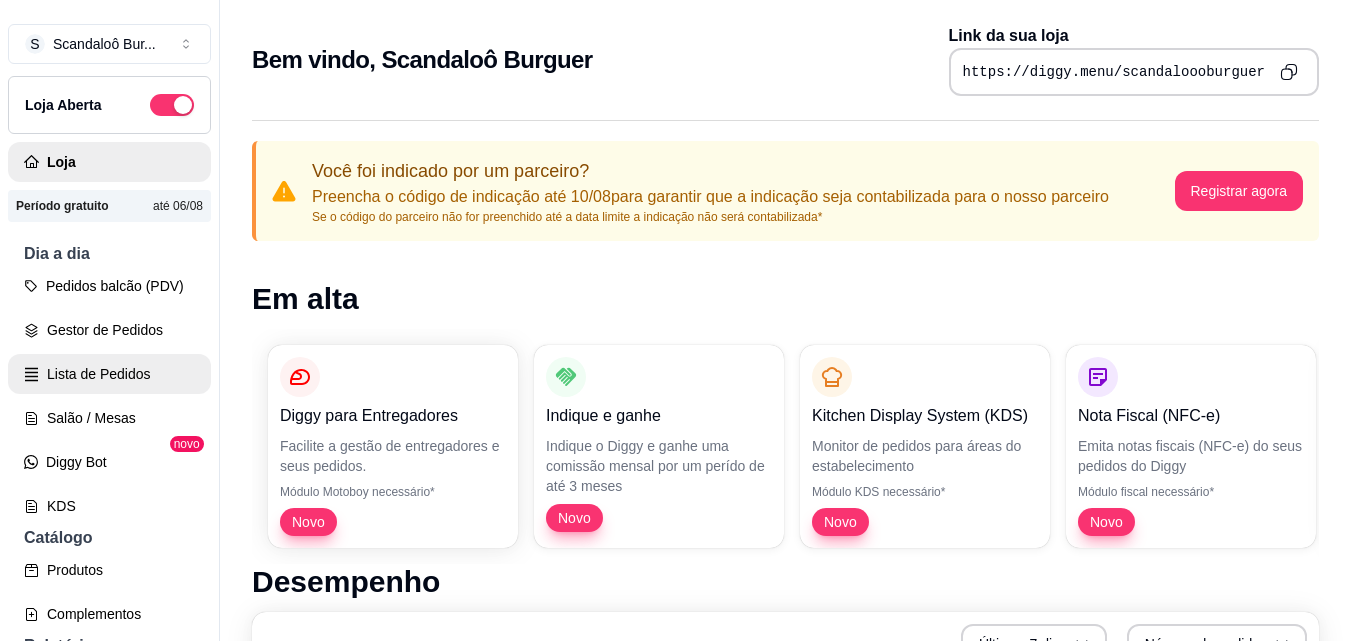 click on "Lista de Pedidos" at bounding box center (109, 374) 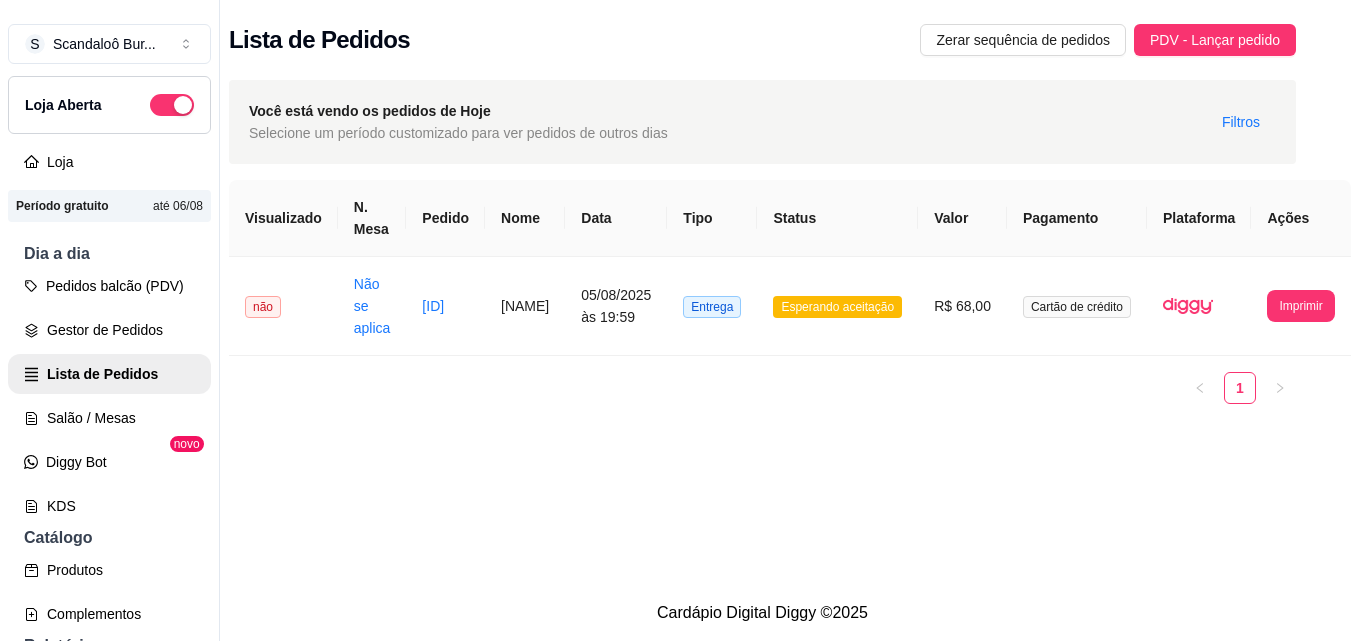 scroll, scrollTop: 0, scrollLeft: 0, axis: both 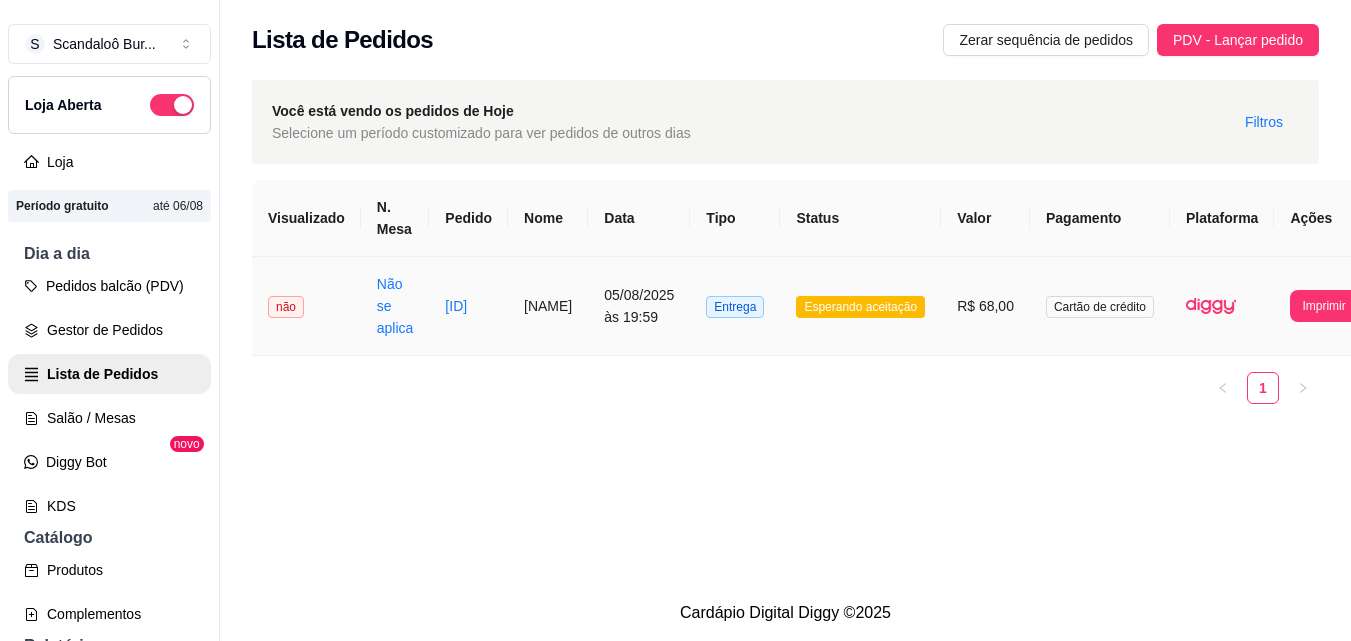 click on "Esperando aceitação" at bounding box center (860, 307) 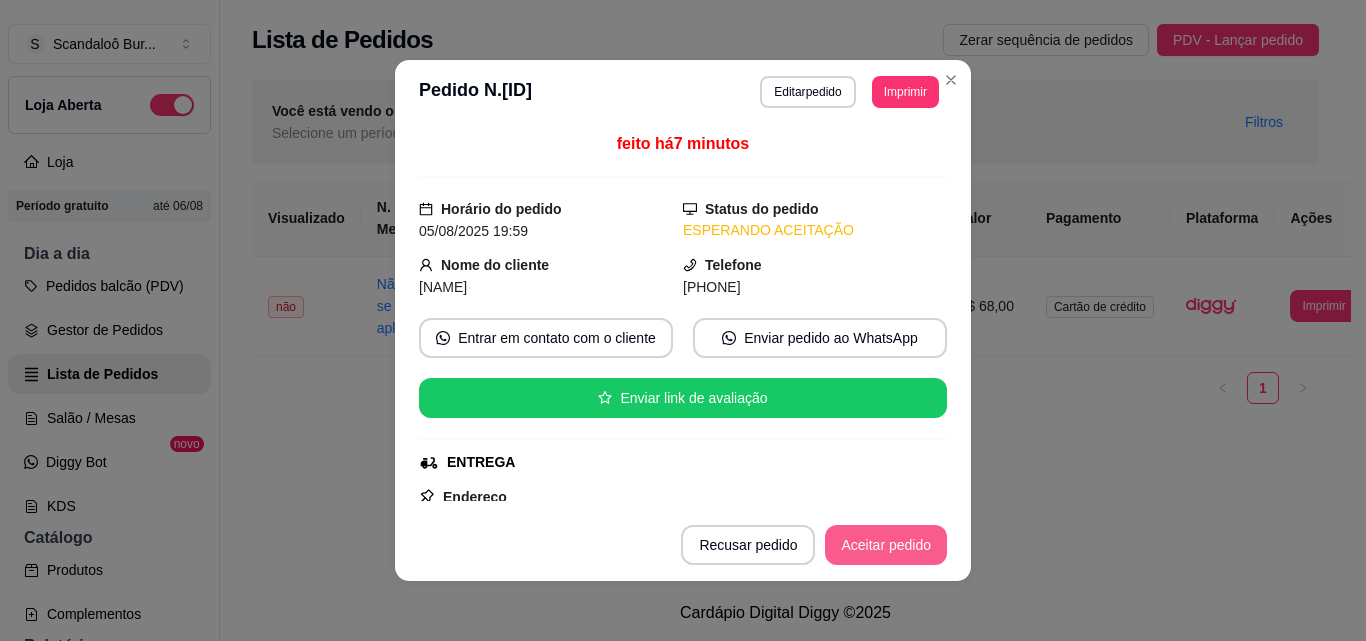 click on "Aceitar pedido" at bounding box center (886, 545) 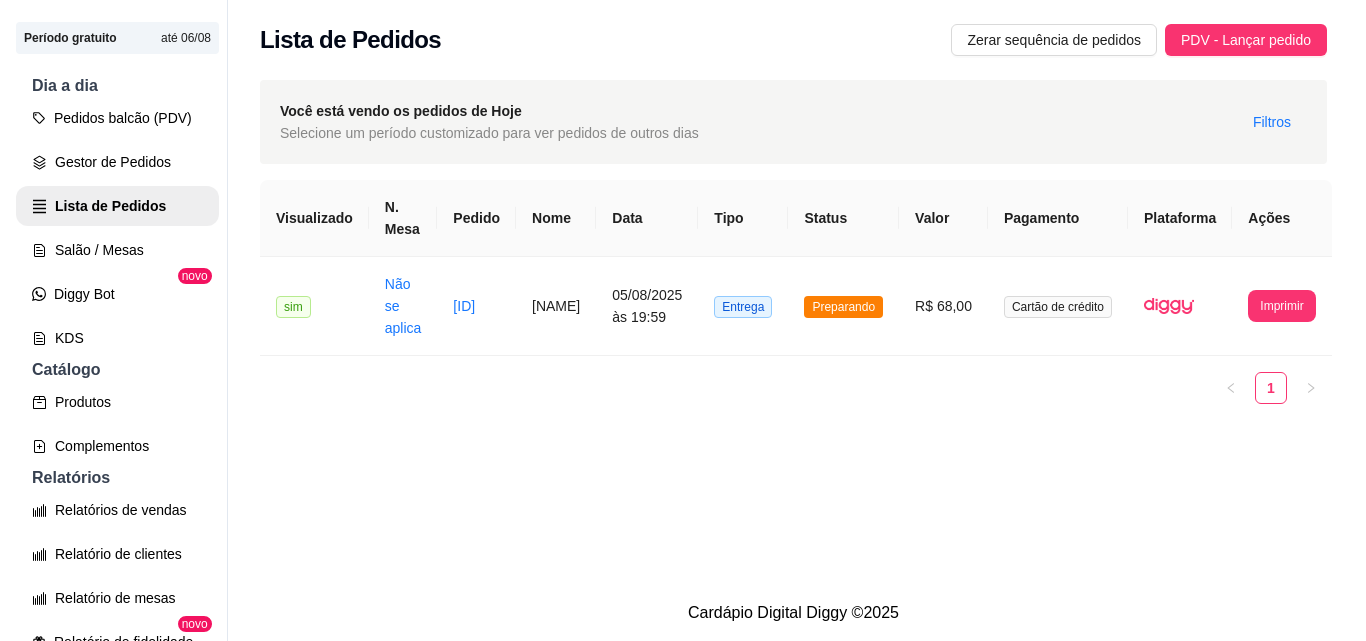 scroll, scrollTop: 180, scrollLeft: 0, axis: vertical 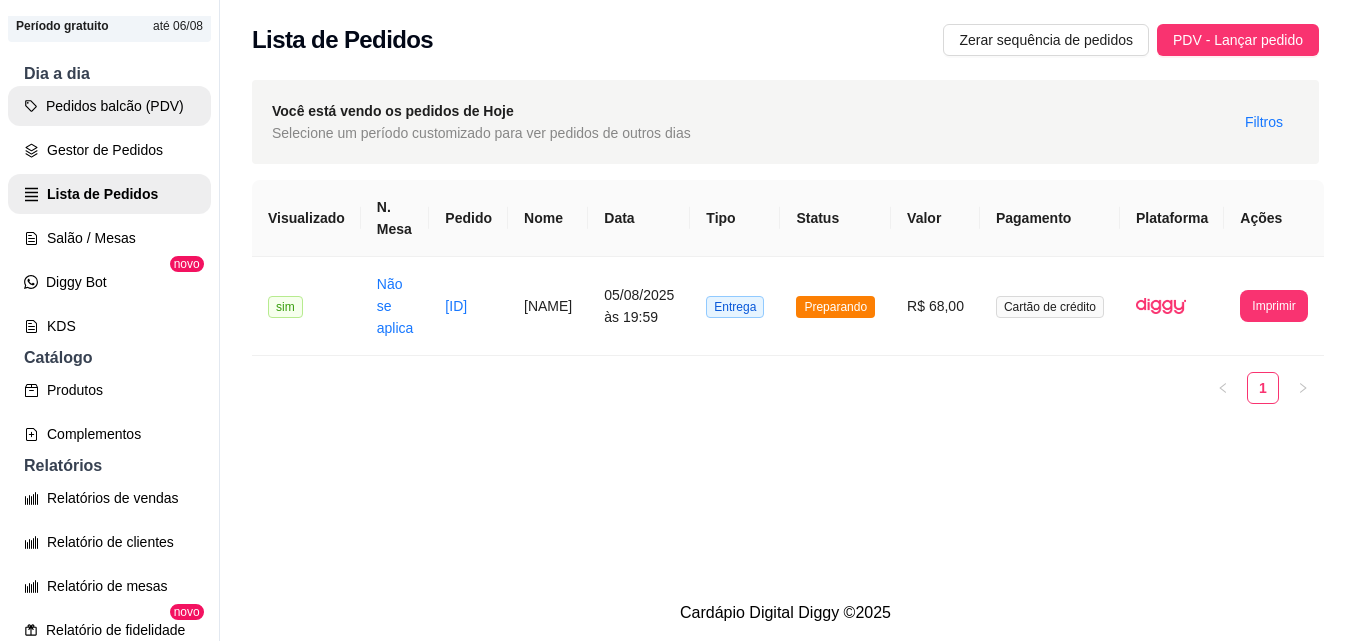 click on "Pedidos balcão (PDV)" at bounding box center [109, 106] 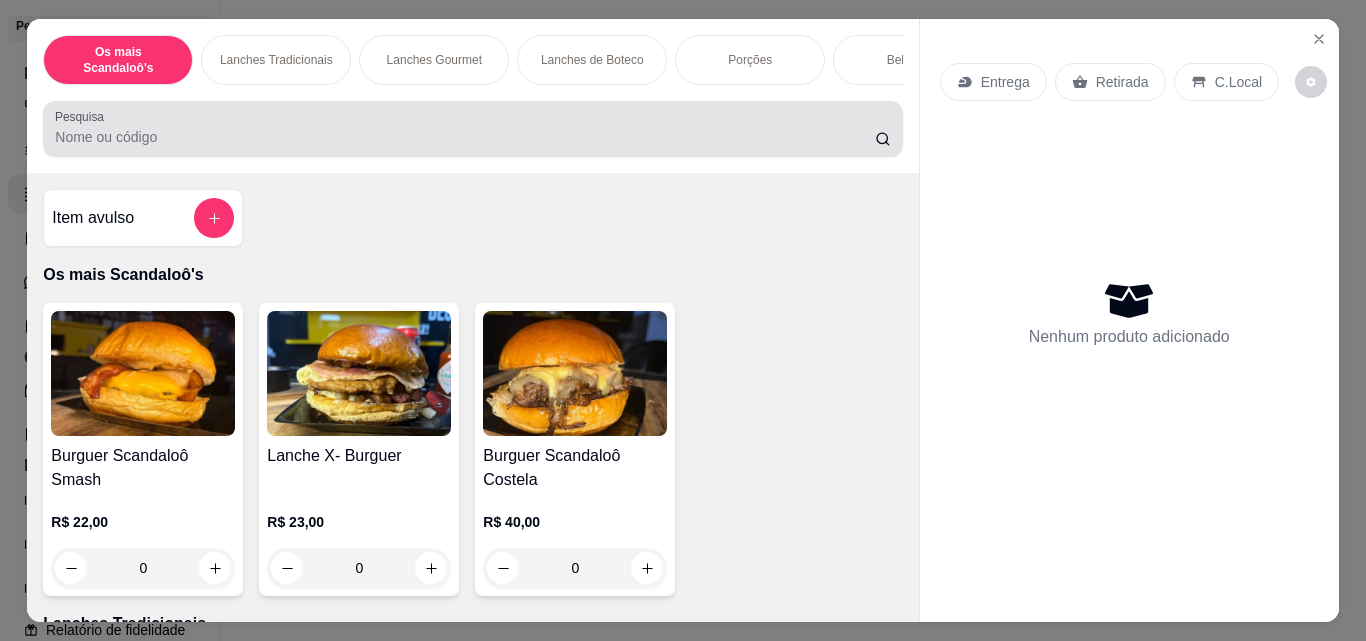 click on "Pesquisa" at bounding box center [465, 137] 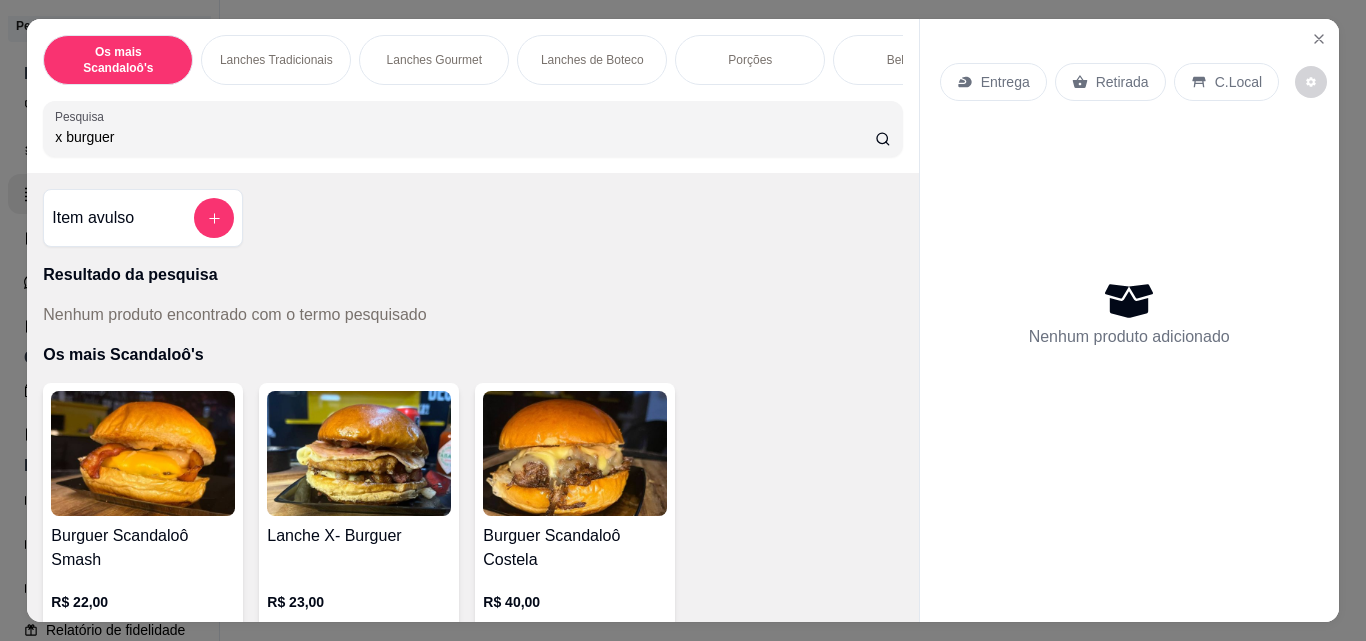 type on "x burguer" 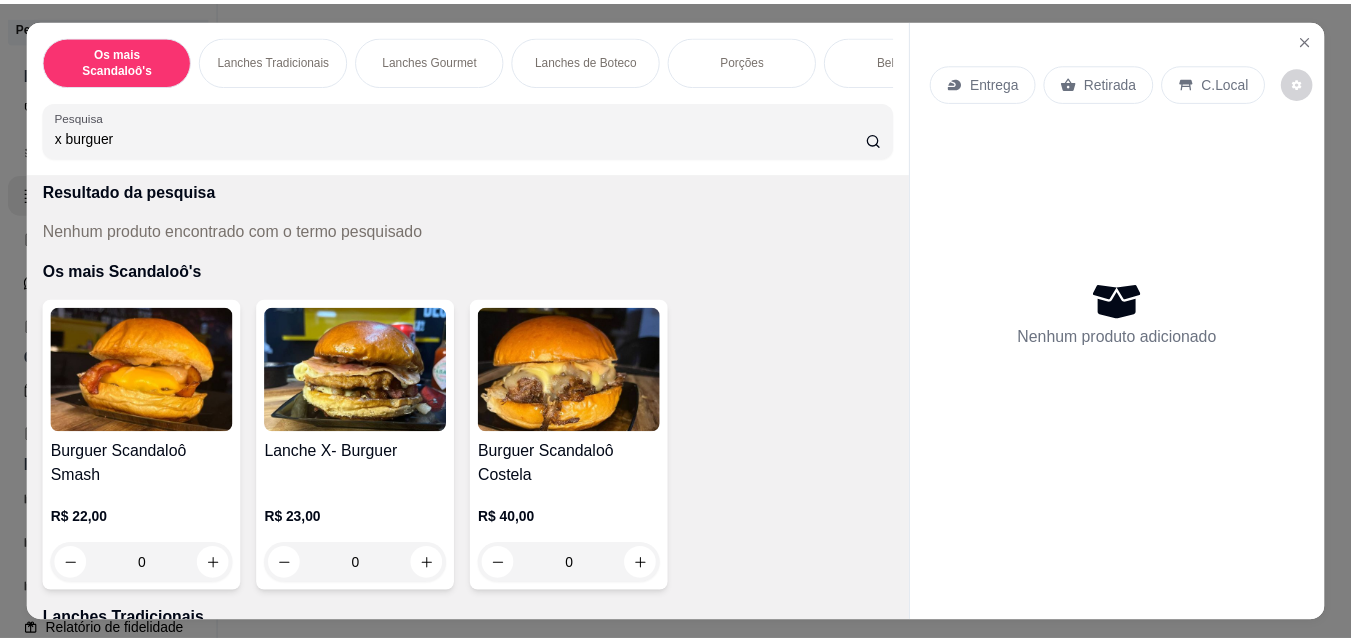 scroll, scrollTop: 99, scrollLeft: 0, axis: vertical 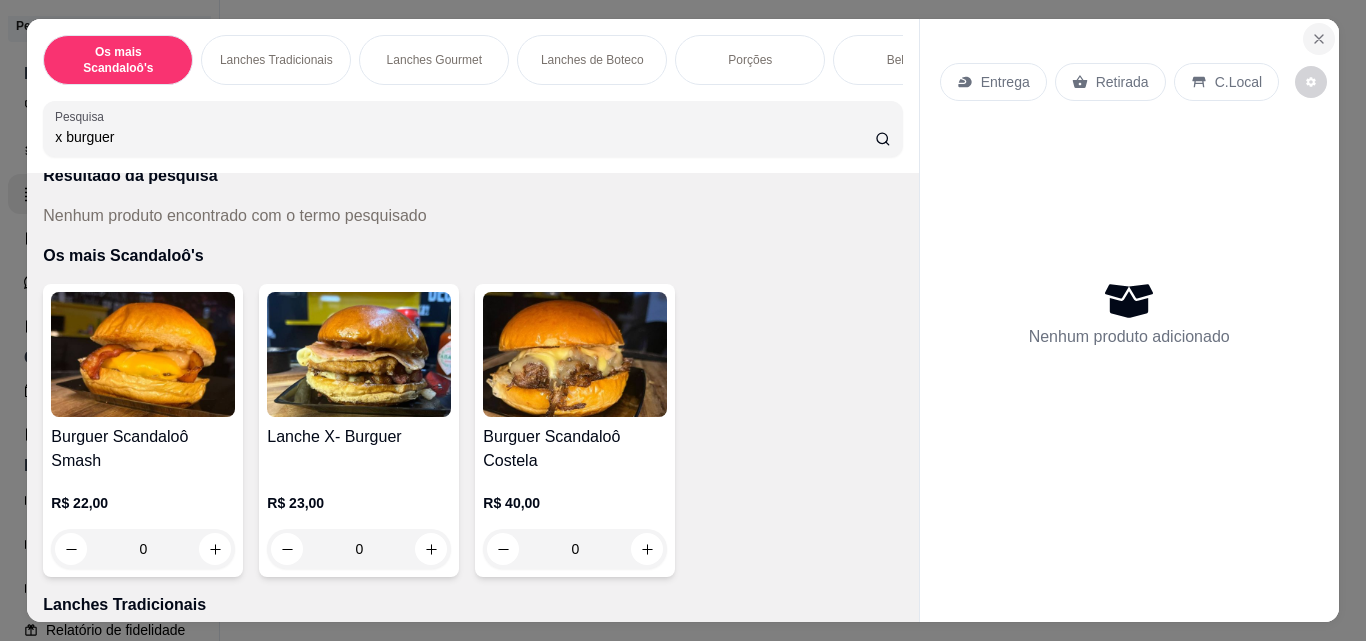 click 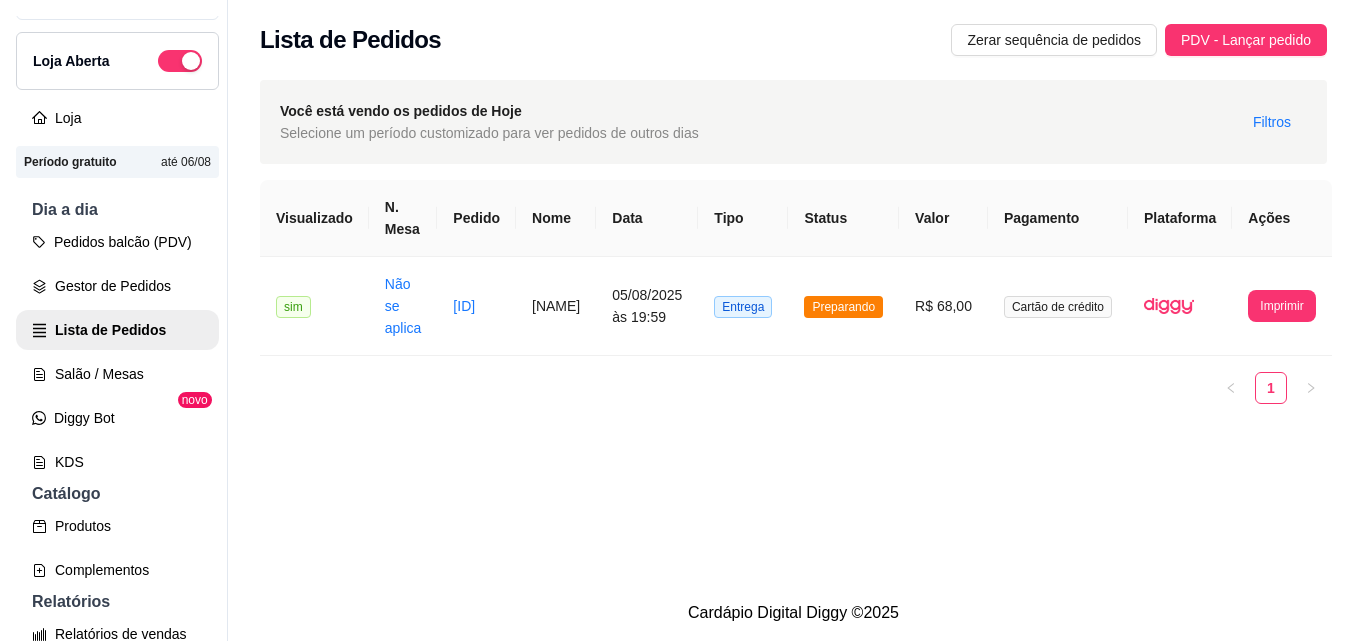 scroll, scrollTop: 0, scrollLeft: 0, axis: both 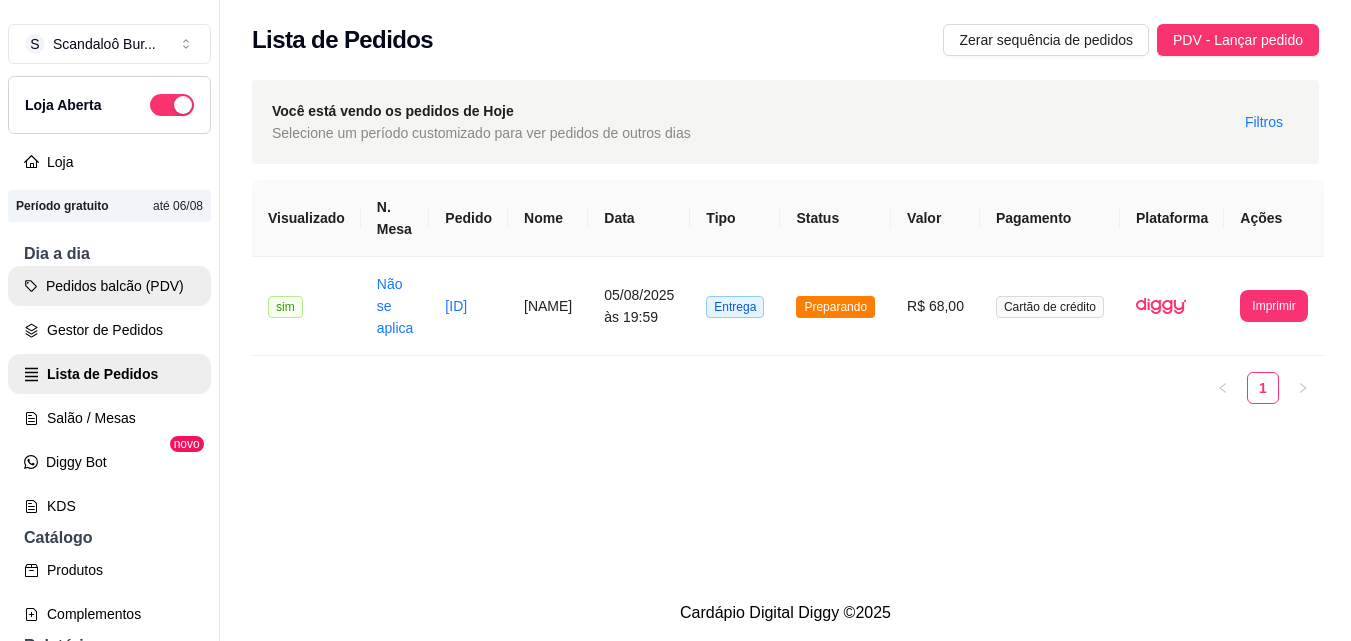 click on "Pedidos balcão (PDV)" at bounding box center (109, 286) 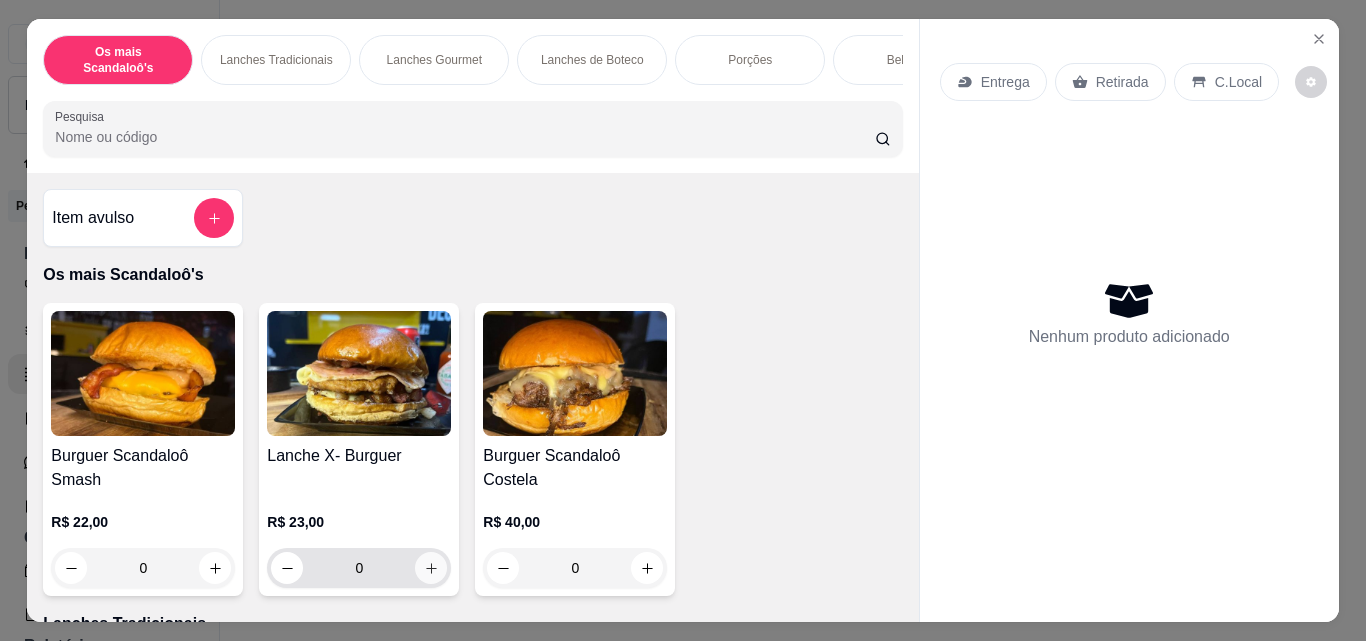 click 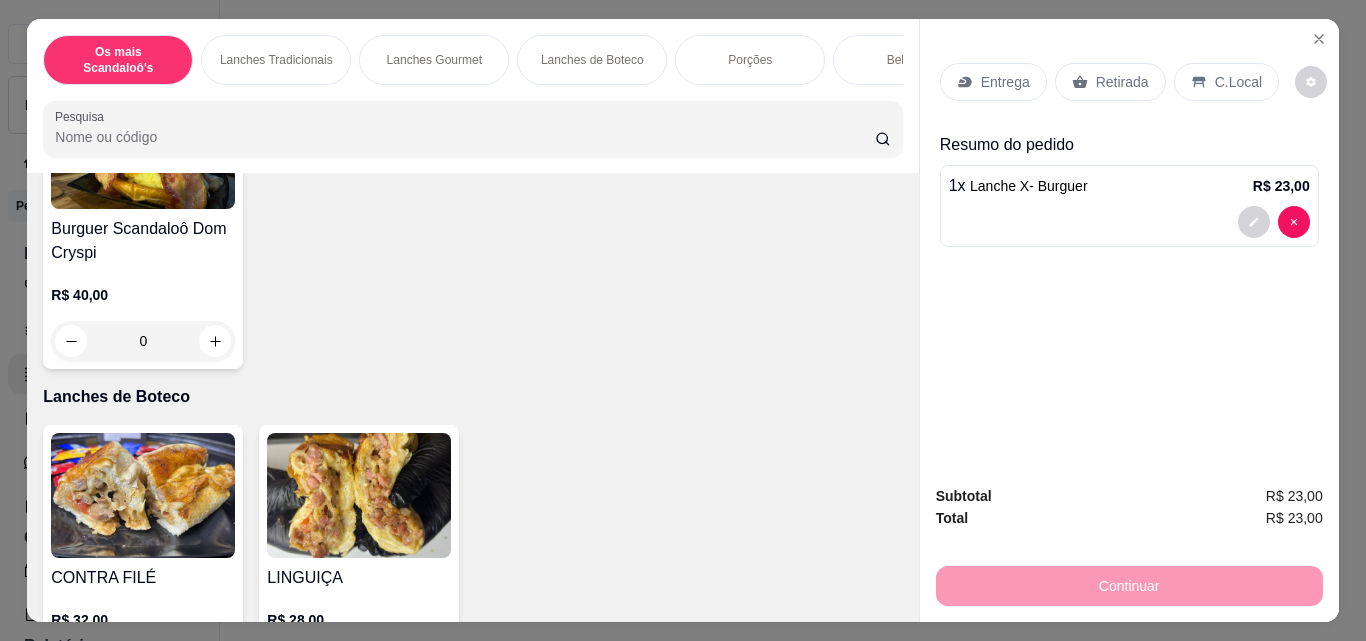 scroll, scrollTop: 0, scrollLeft: 0, axis: both 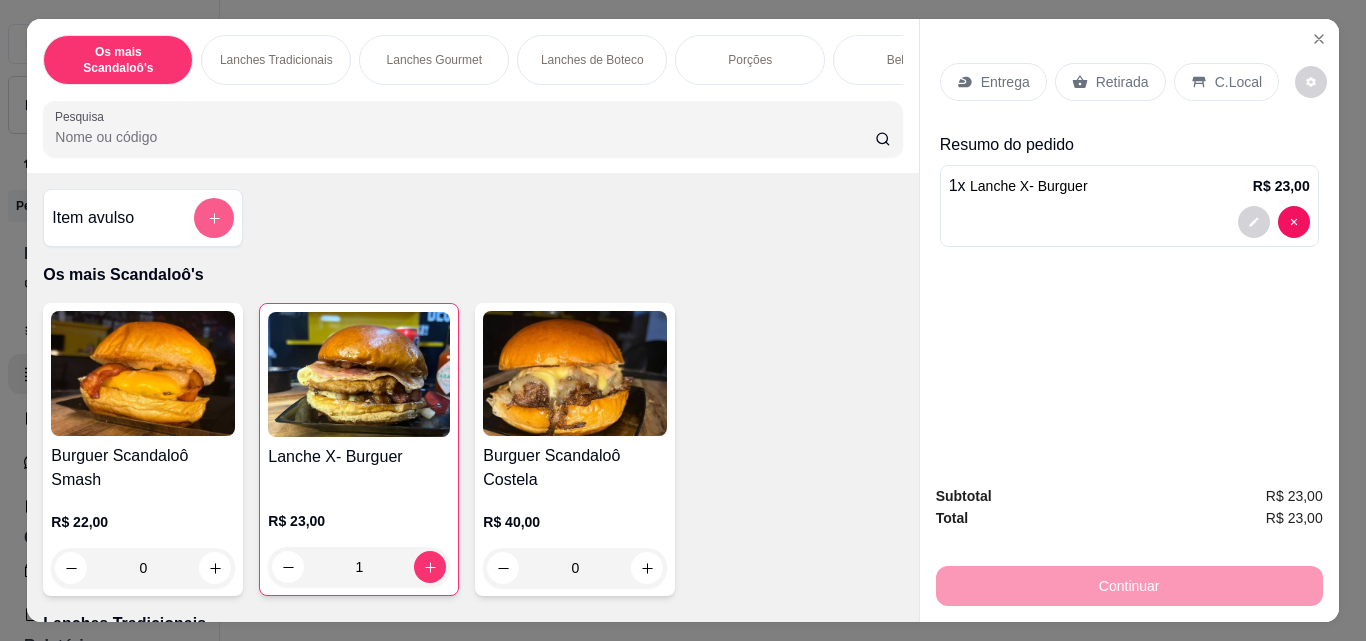 click 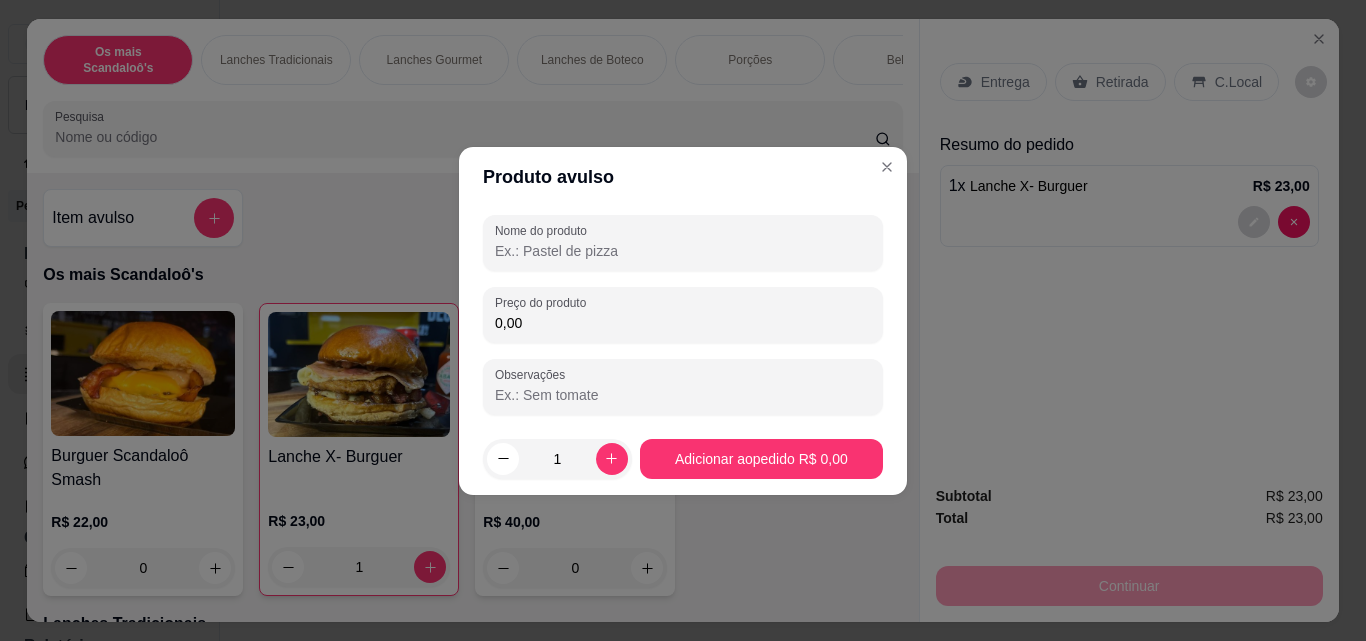 click on "Nome do produto" at bounding box center [683, 251] 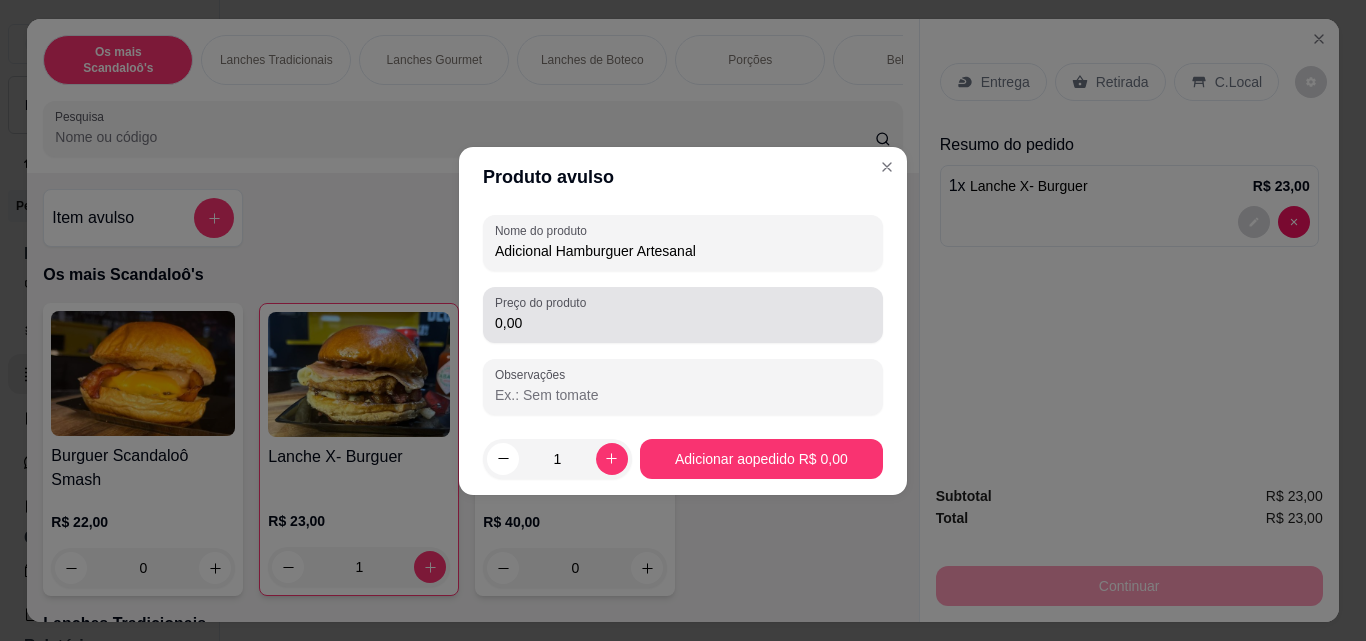 type on "Adicional Hamburguer Artesanal" 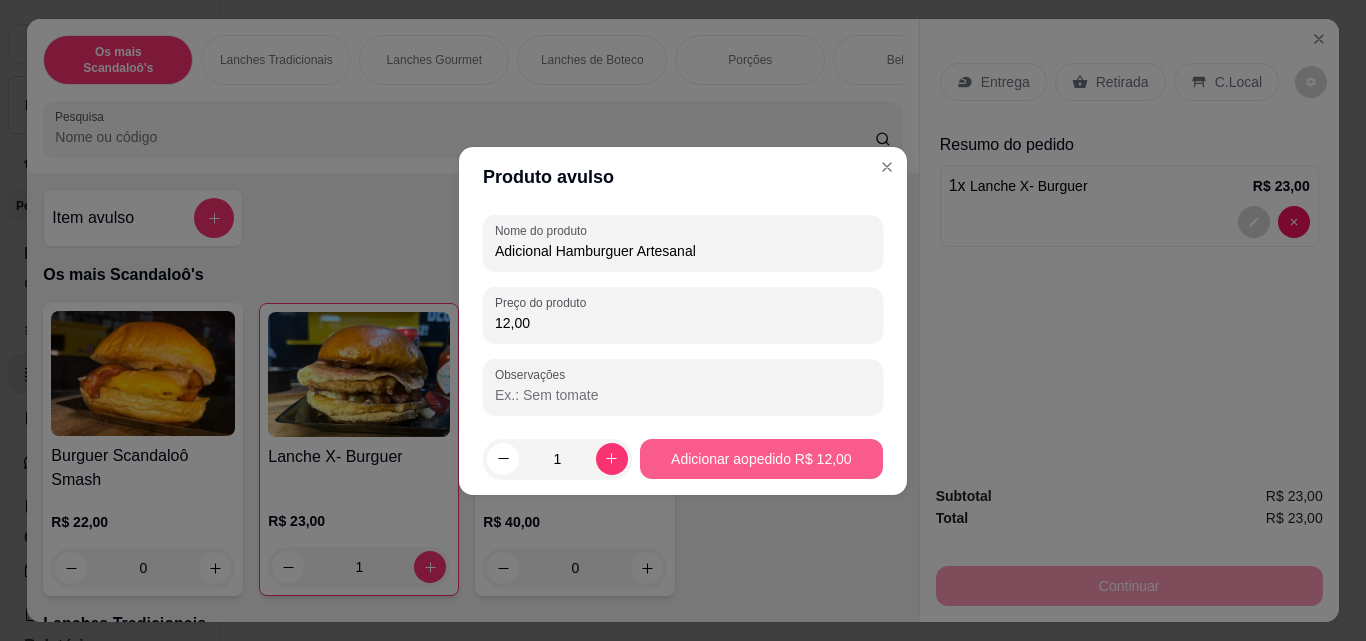 type on "12,00" 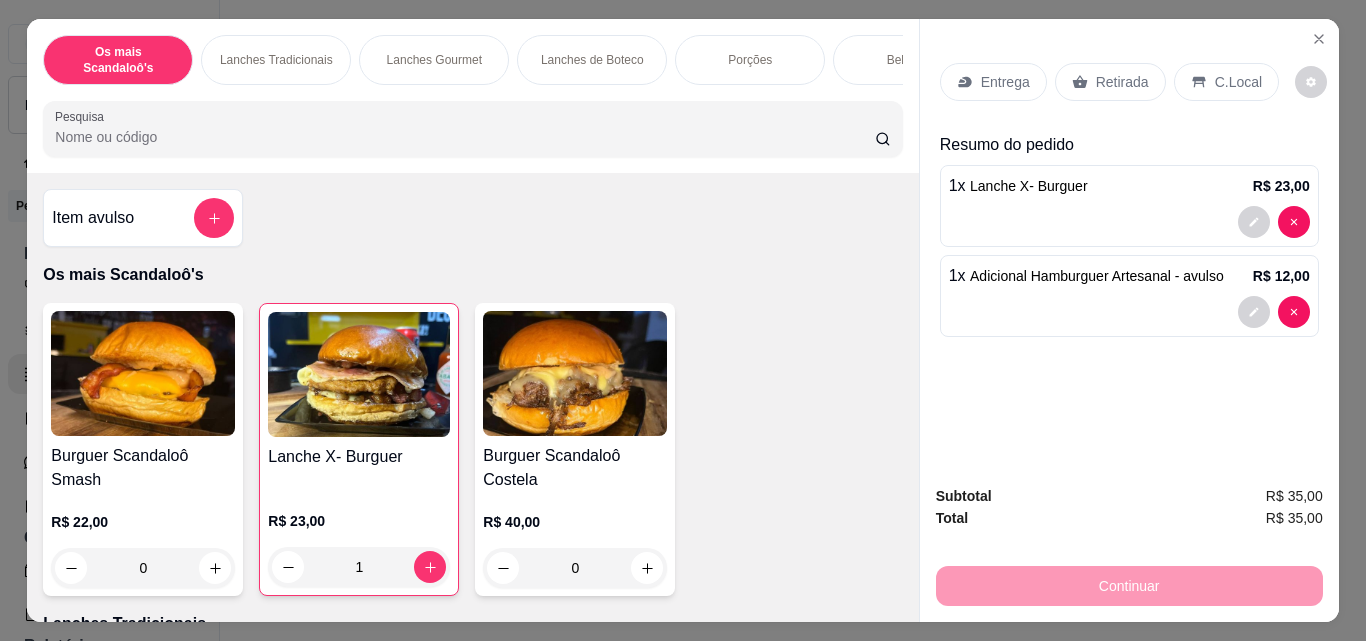 click on "Entrega Retirada C.Local Resumo do pedido 1 x   Lanche X- Burguer R$ 23,00 1 x   Adicional Hamburguer Artesanal - avulso R$ 12,00" at bounding box center (1129, 244) 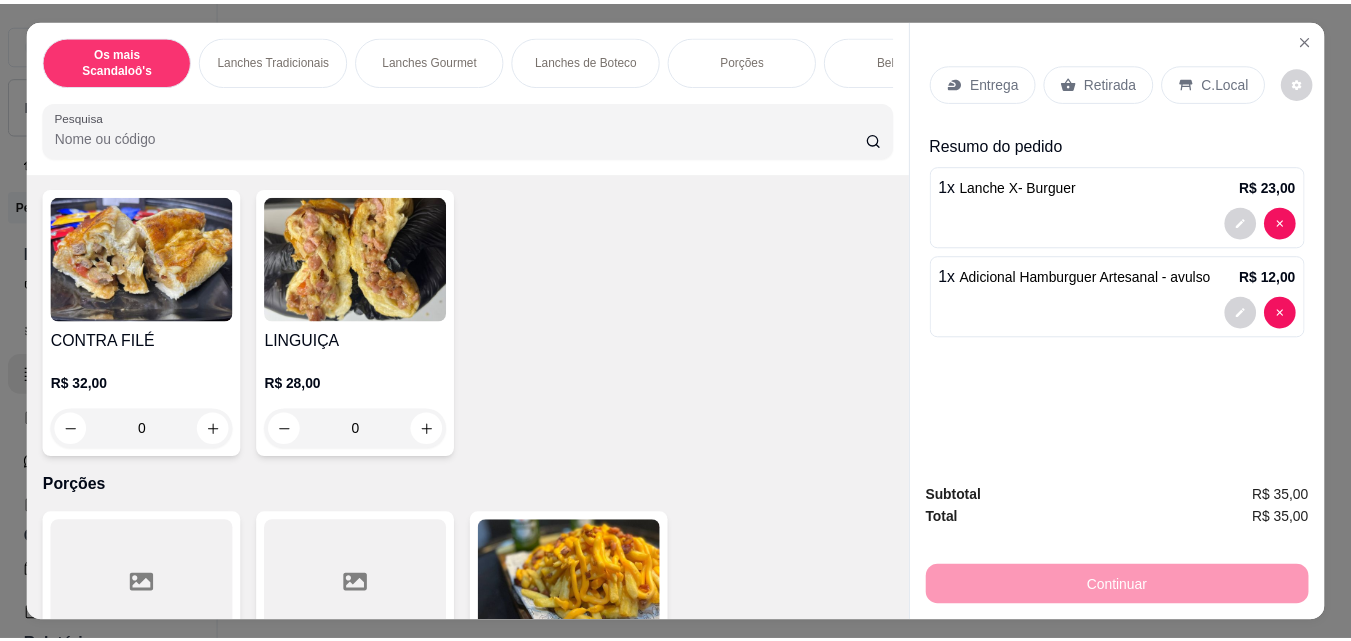 scroll, scrollTop: 1455, scrollLeft: 0, axis: vertical 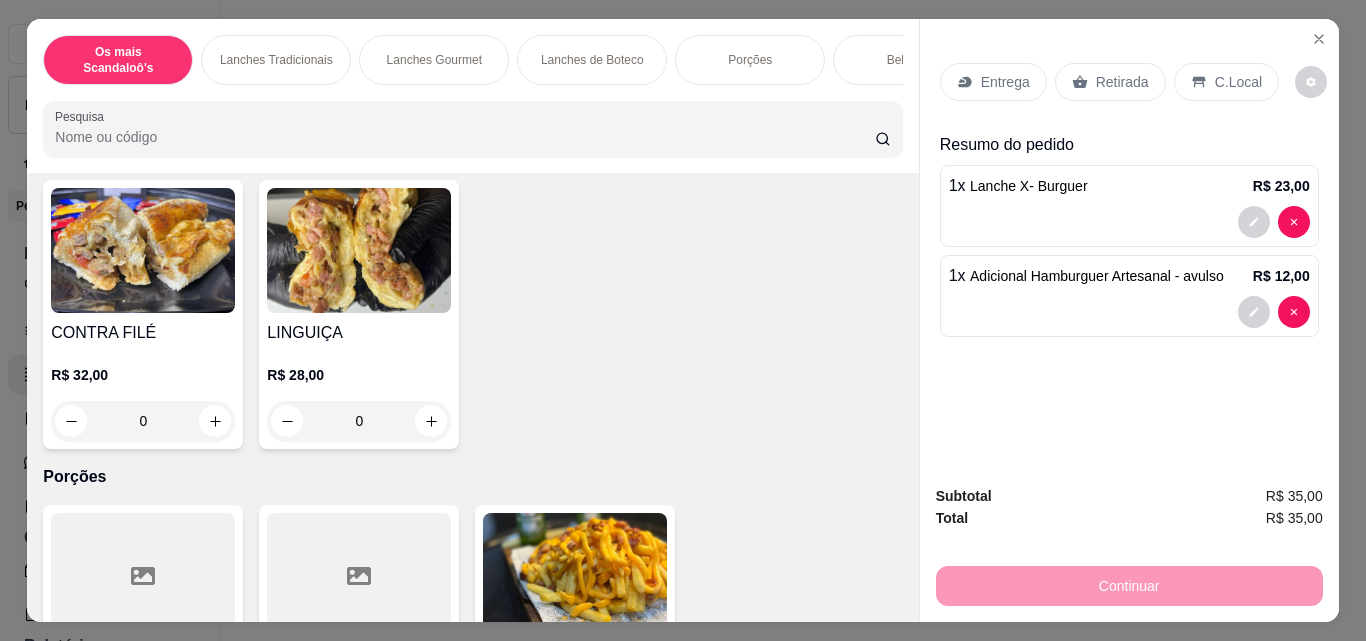 click on "Continuar" at bounding box center (1129, 583) 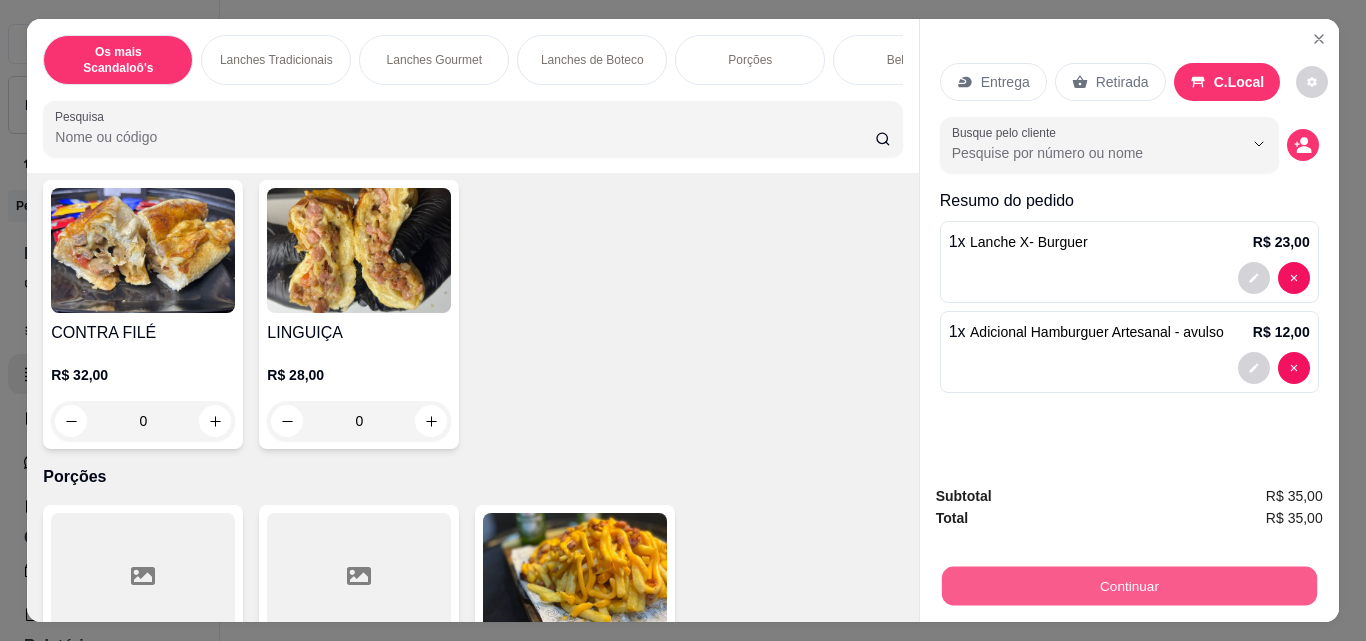 click on "Continuar" at bounding box center (1128, 585) 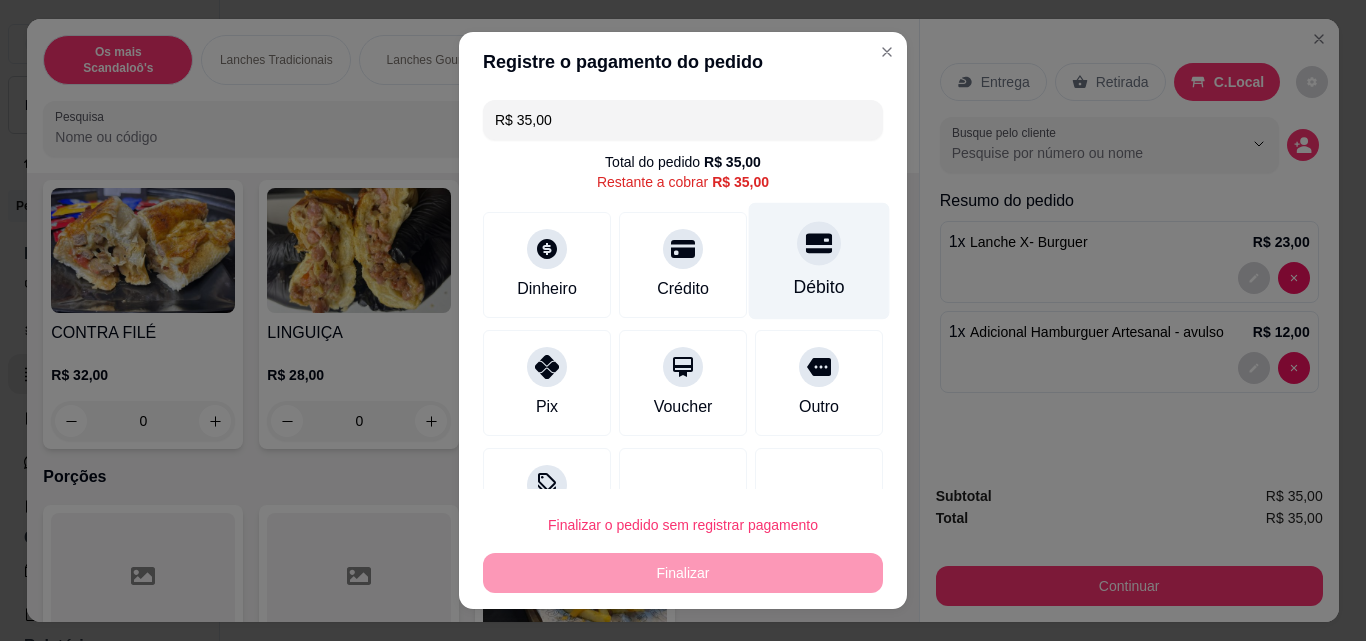 click 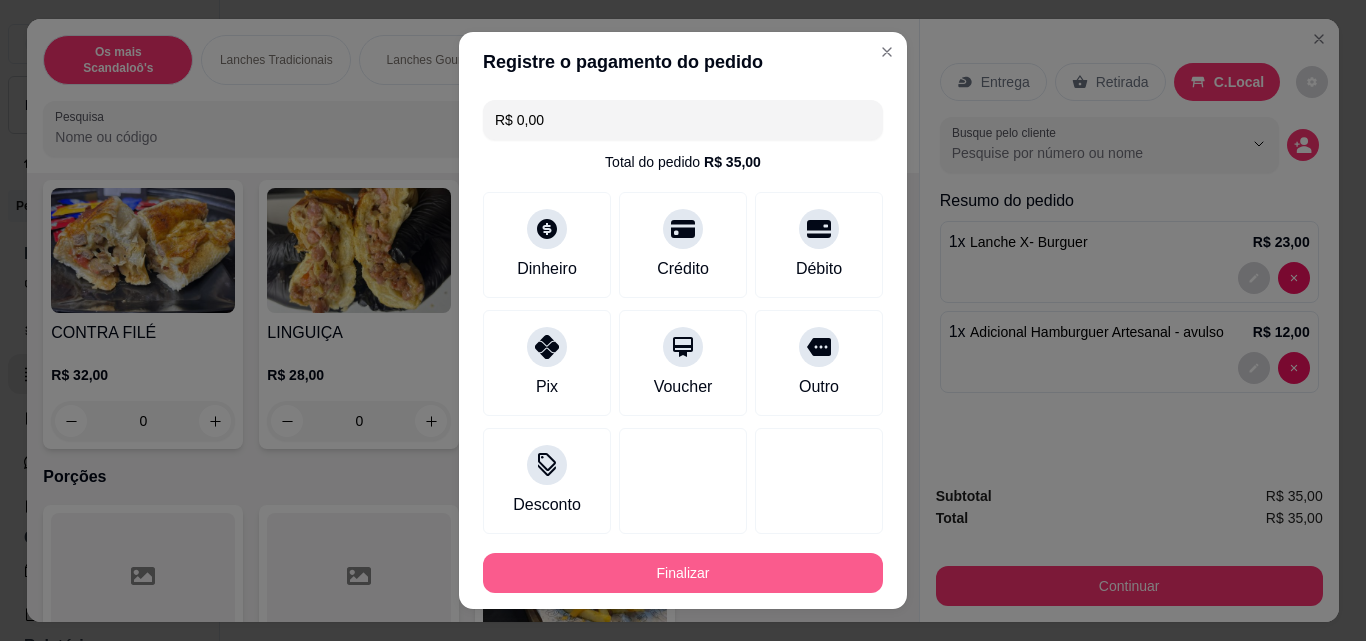 click on "Finalizar" at bounding box center [683, 573] 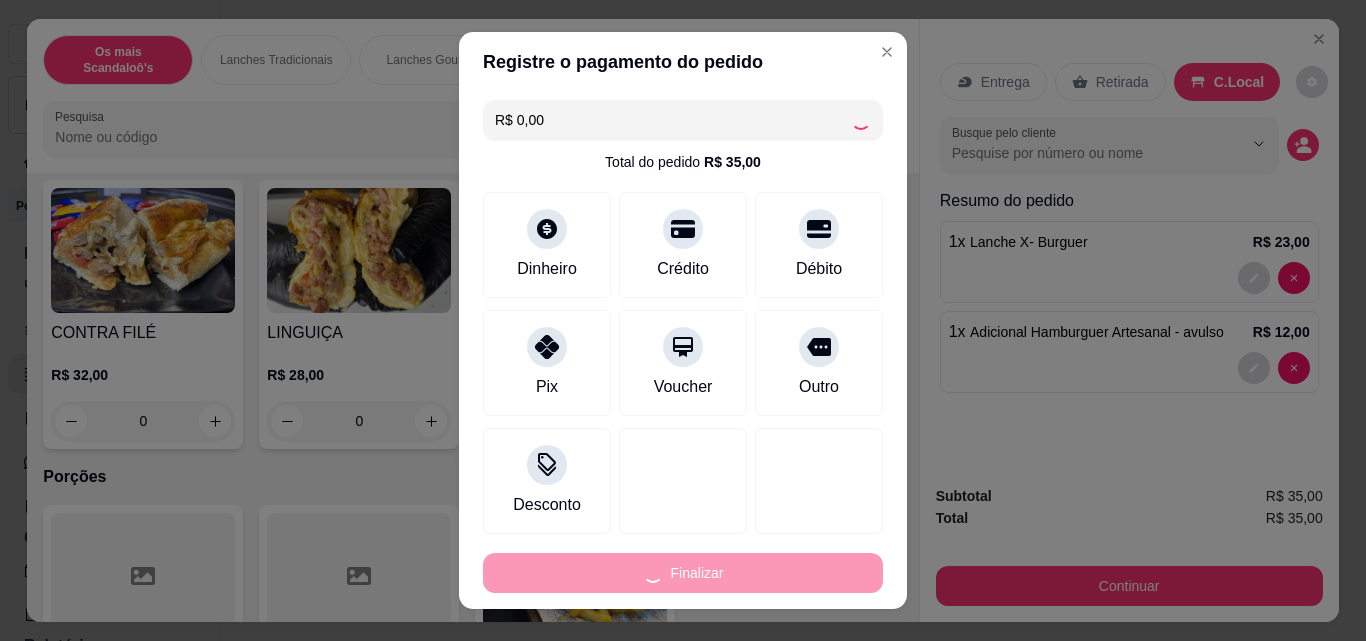 type on "0" 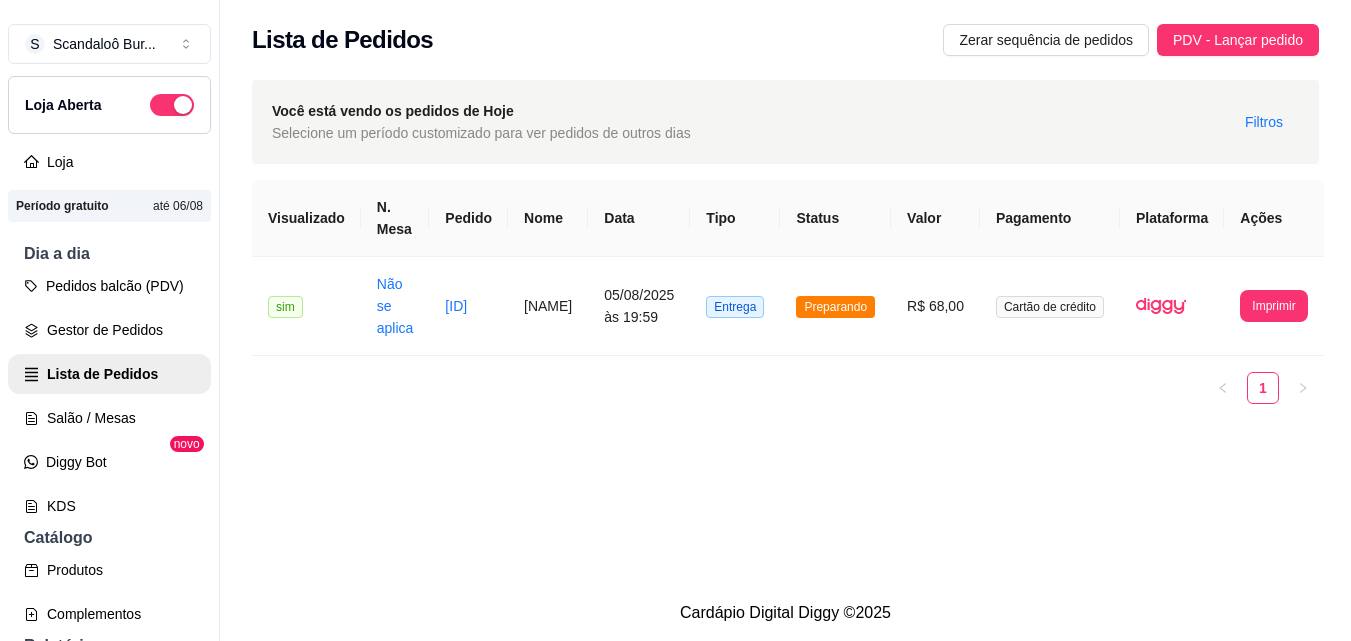 click on "Lista de Pedidos Zerar sequência de pedidos PDV - Lançar pedido" at bounding box center [785, 34] 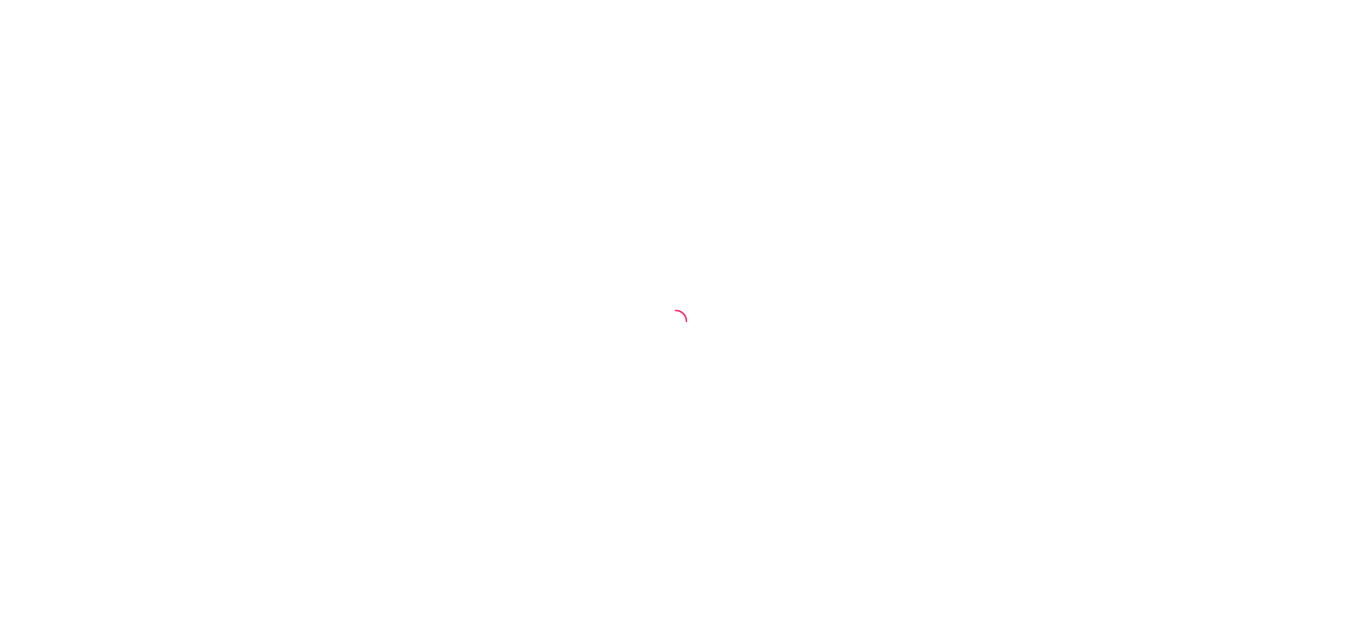 scroll, scrollTop: 0, scrollLeft: 0, axis: both 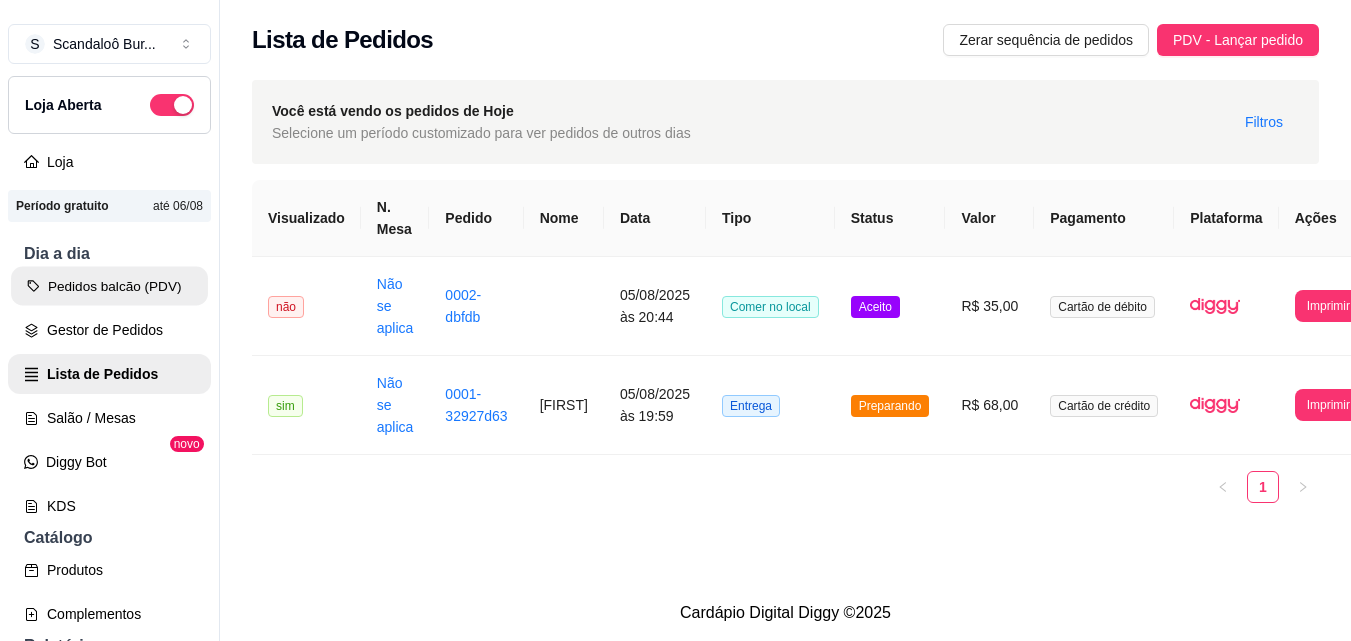 click on "Pedidos balcão (PDV)" at bounding box center [109, 286] 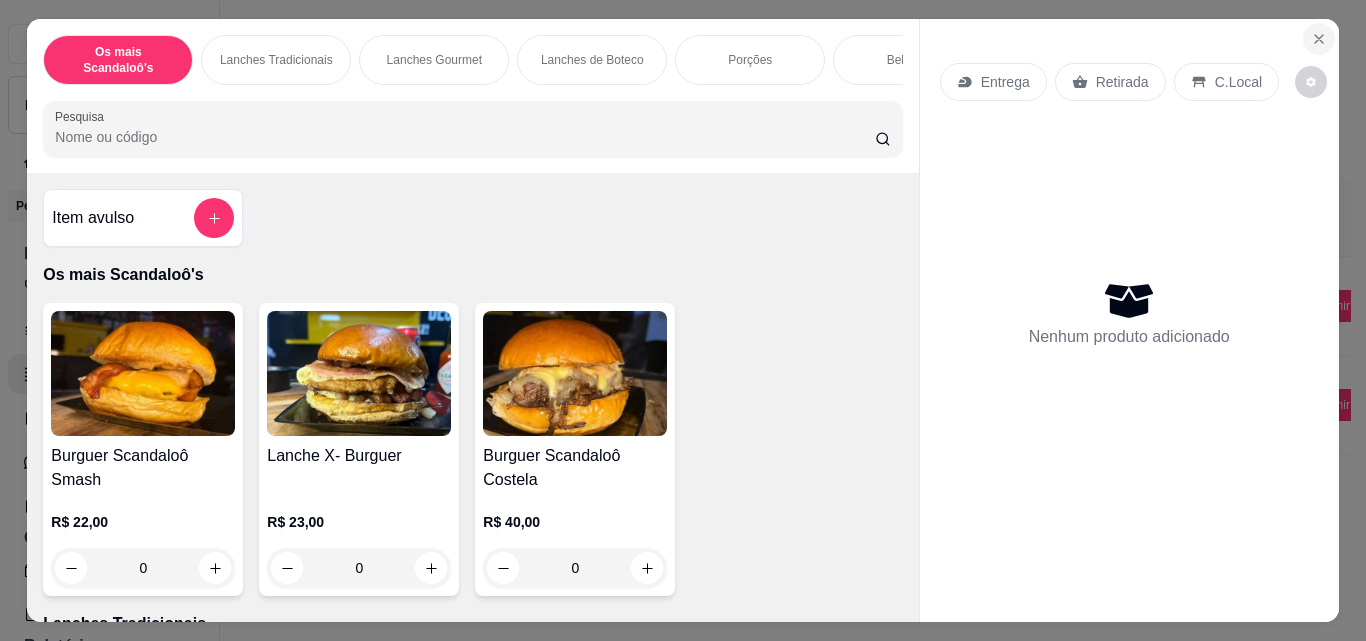 click 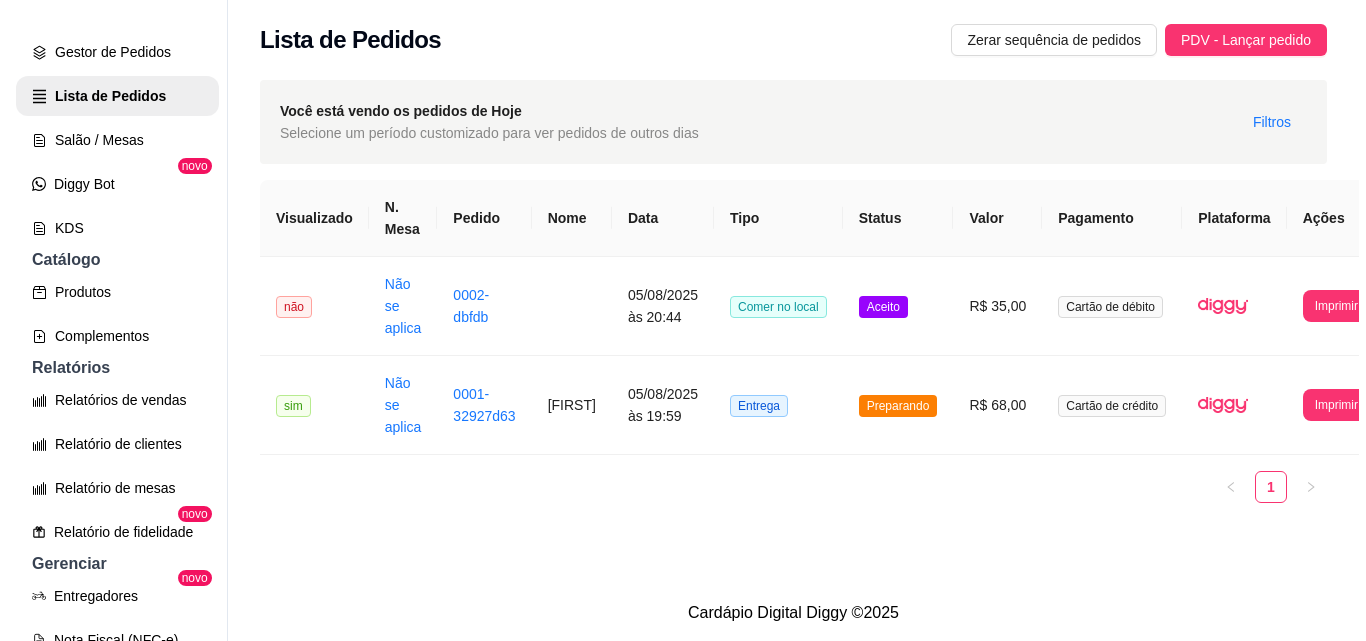 scroll, scrollTop: 280, scrollLeft: 0, axis: vertical 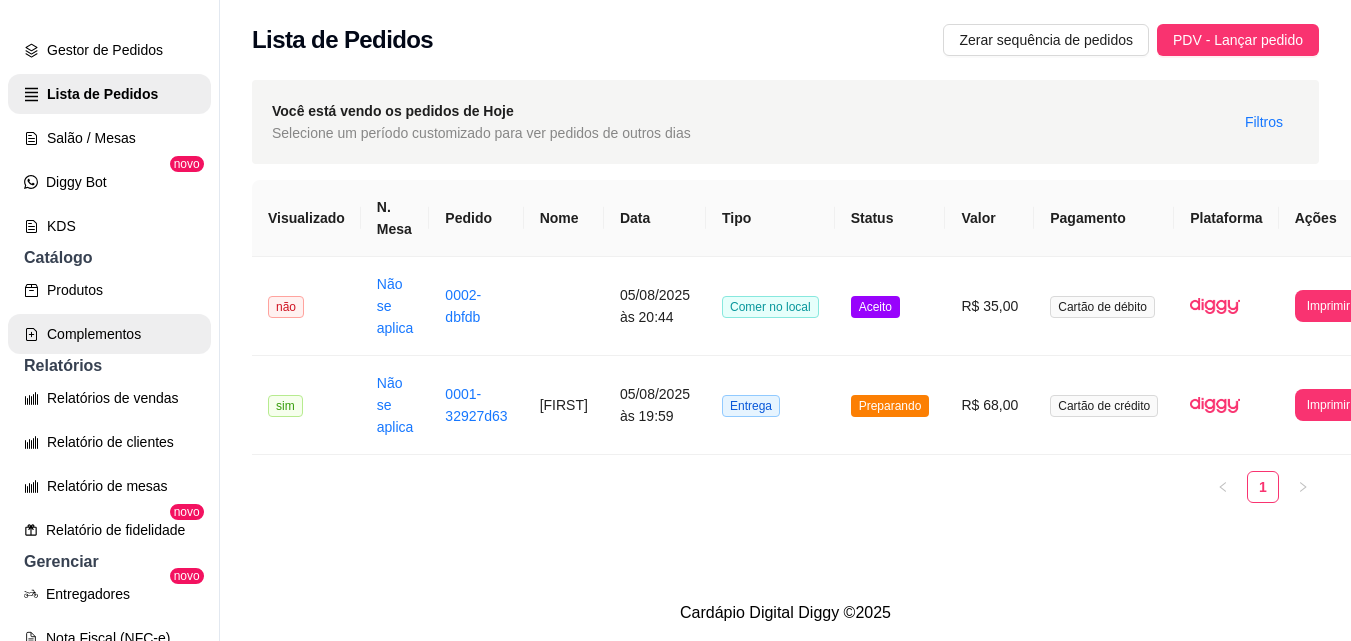 click on "Complementos" at bounding box center (109, 334) 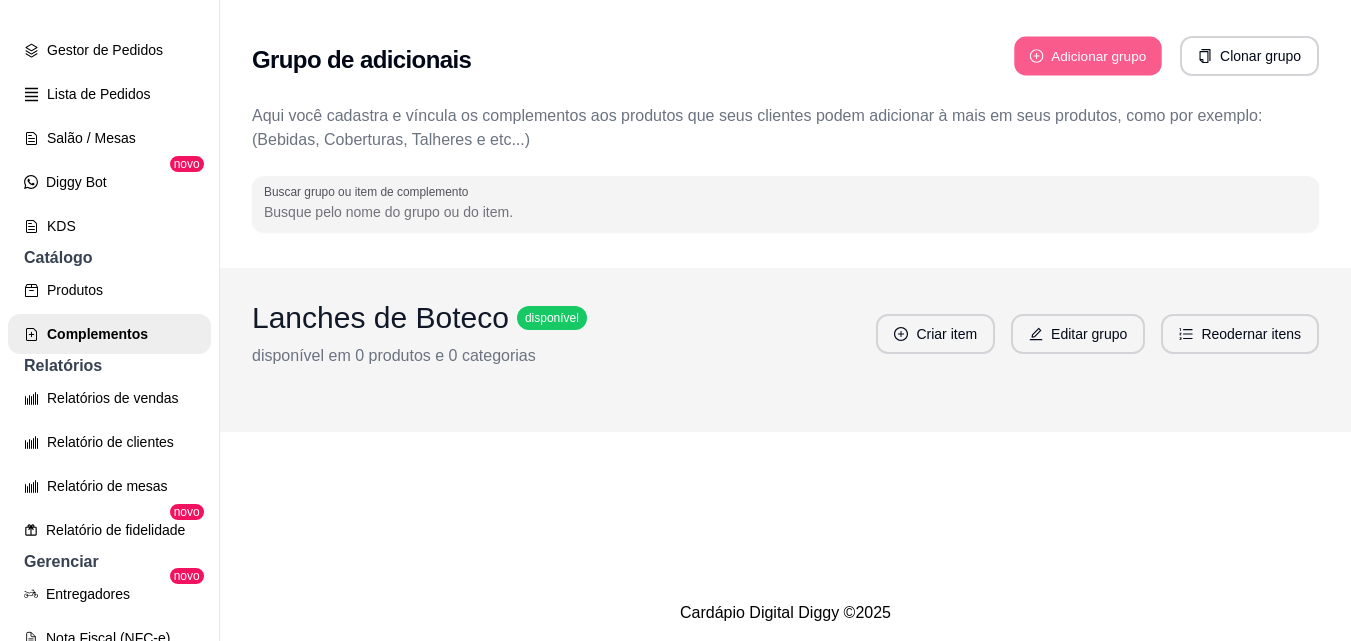 click on "Adicionar grupo" at bounding box center (1088, 56) 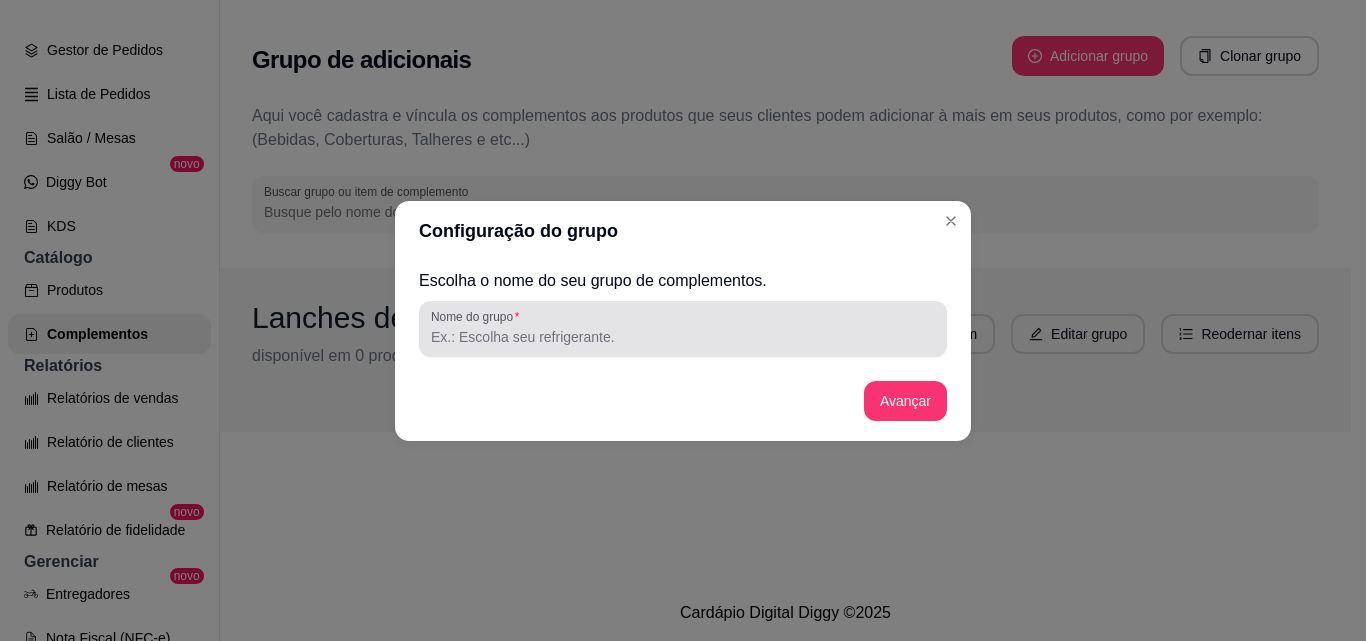 click on "Nome do grupo" at bounding box center [683, 329] 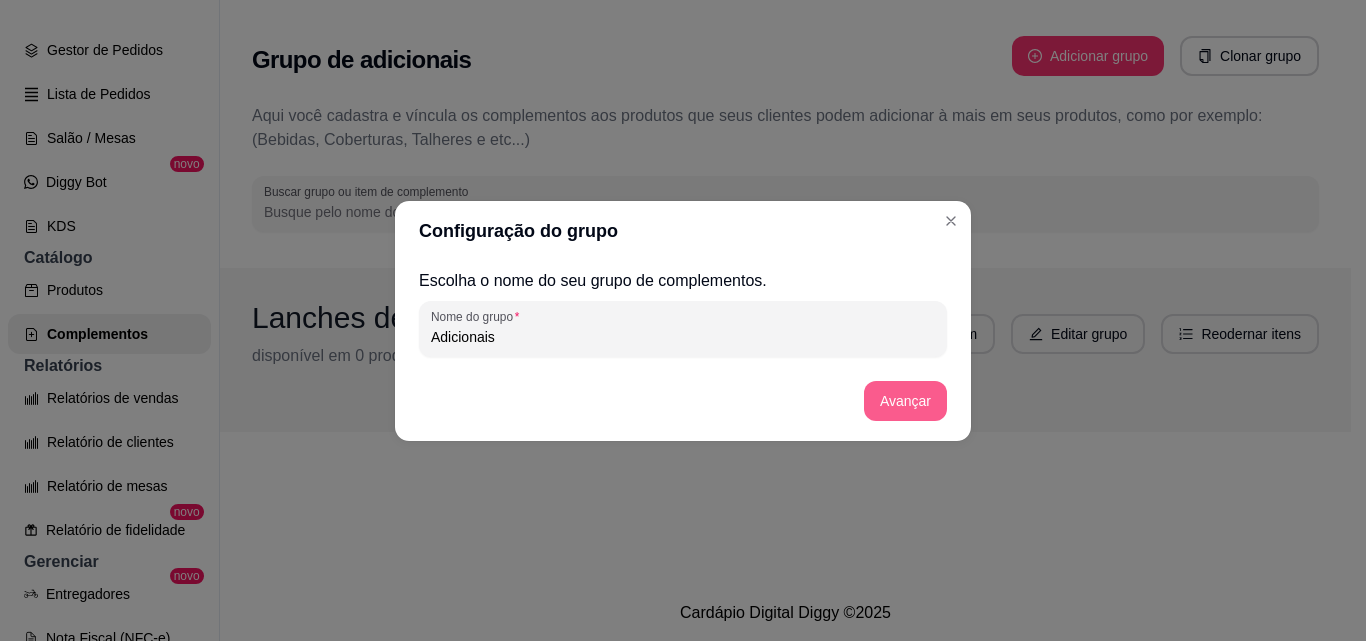 type on "Adicionais" 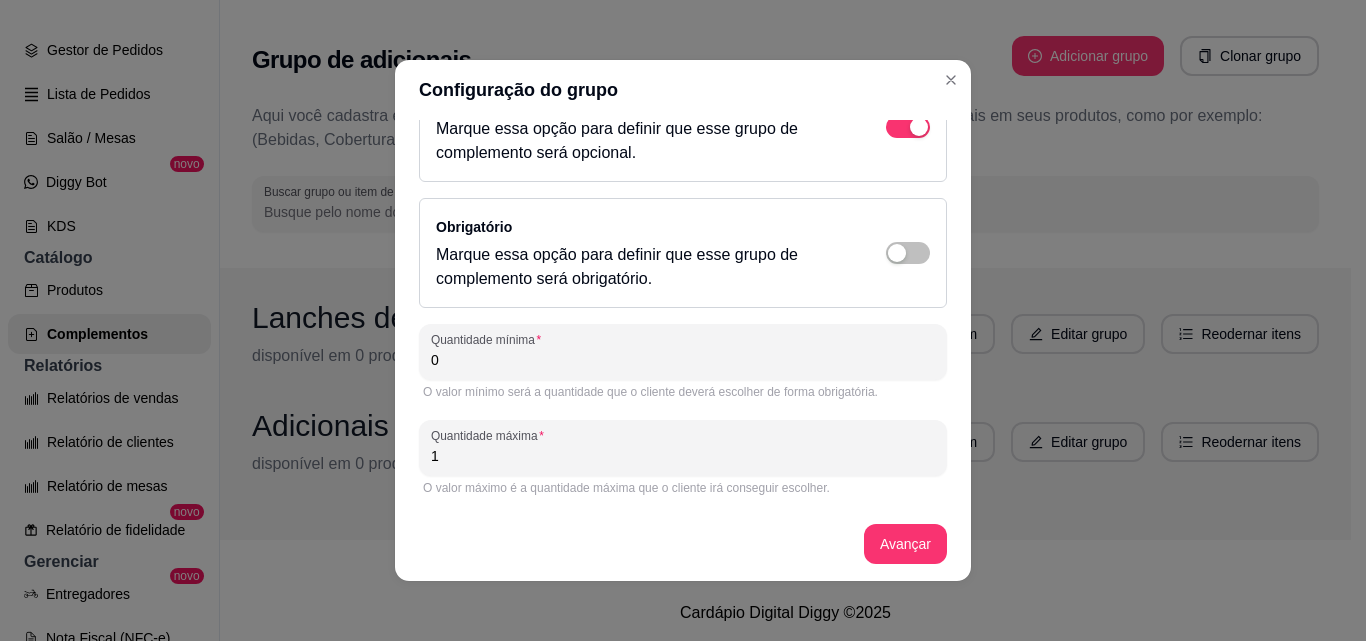 scroll, scrollTop: 59, scrollLeft: 0, axis: vertical 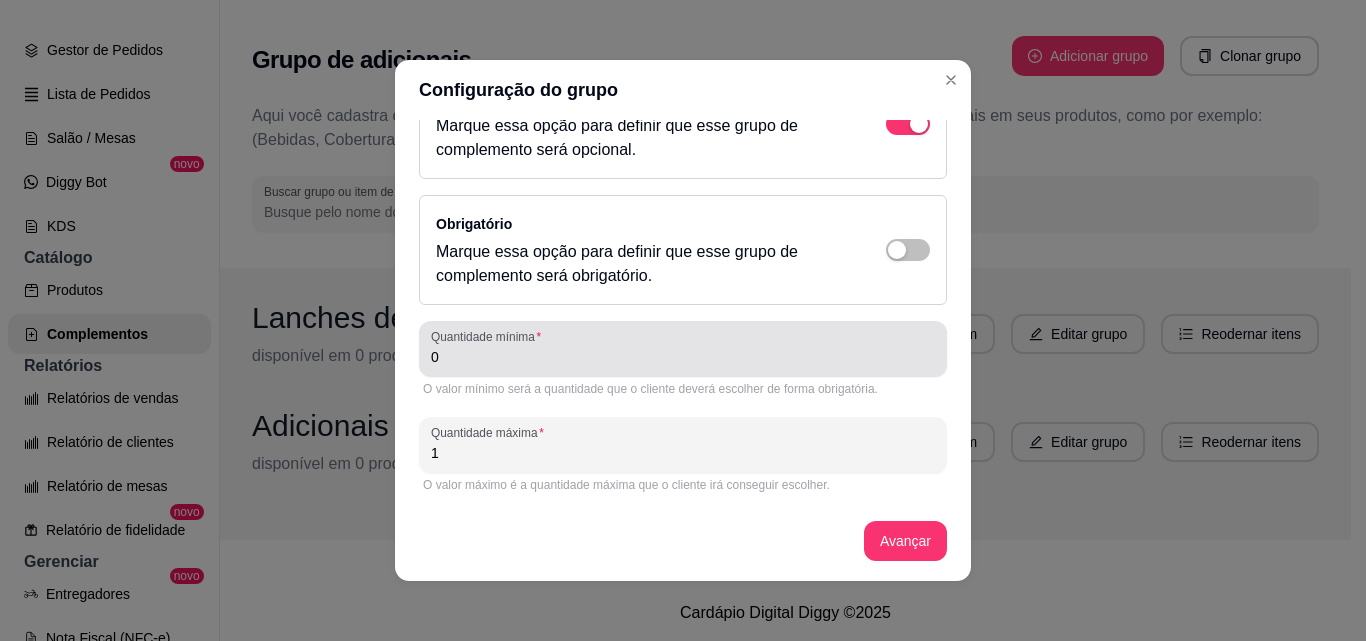 click on "0" at bounding box center [683, 349] 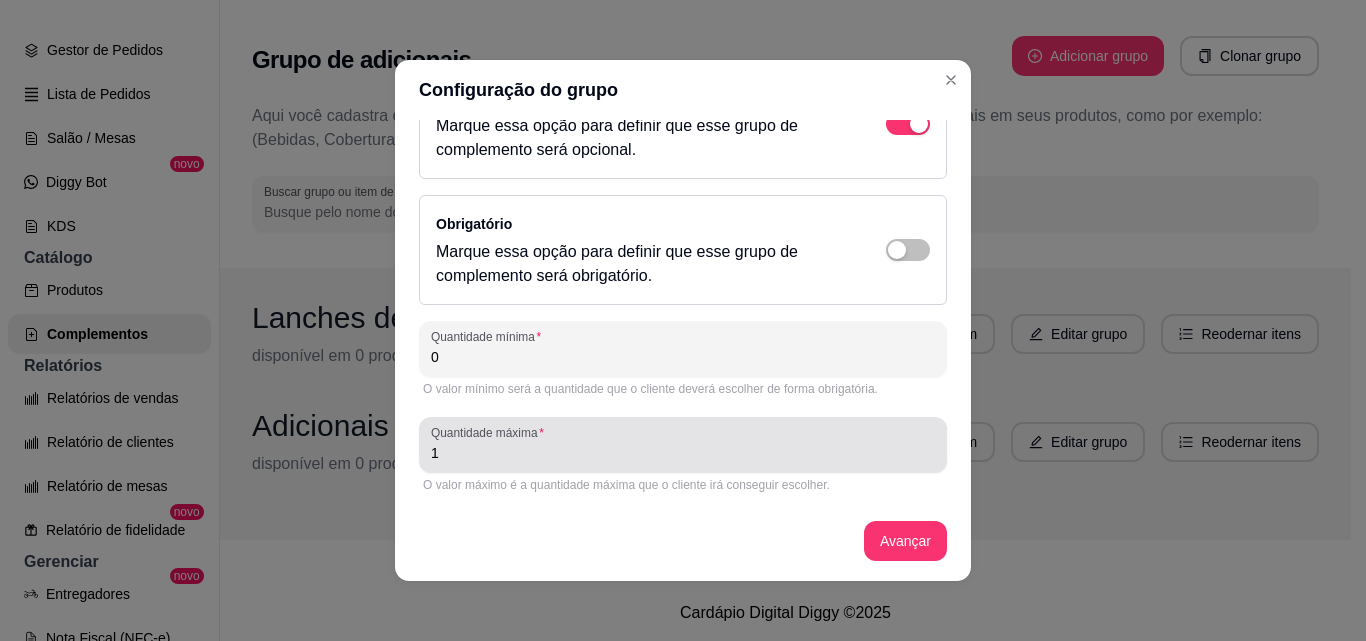 click on "1" at bounding box center (683, 453) 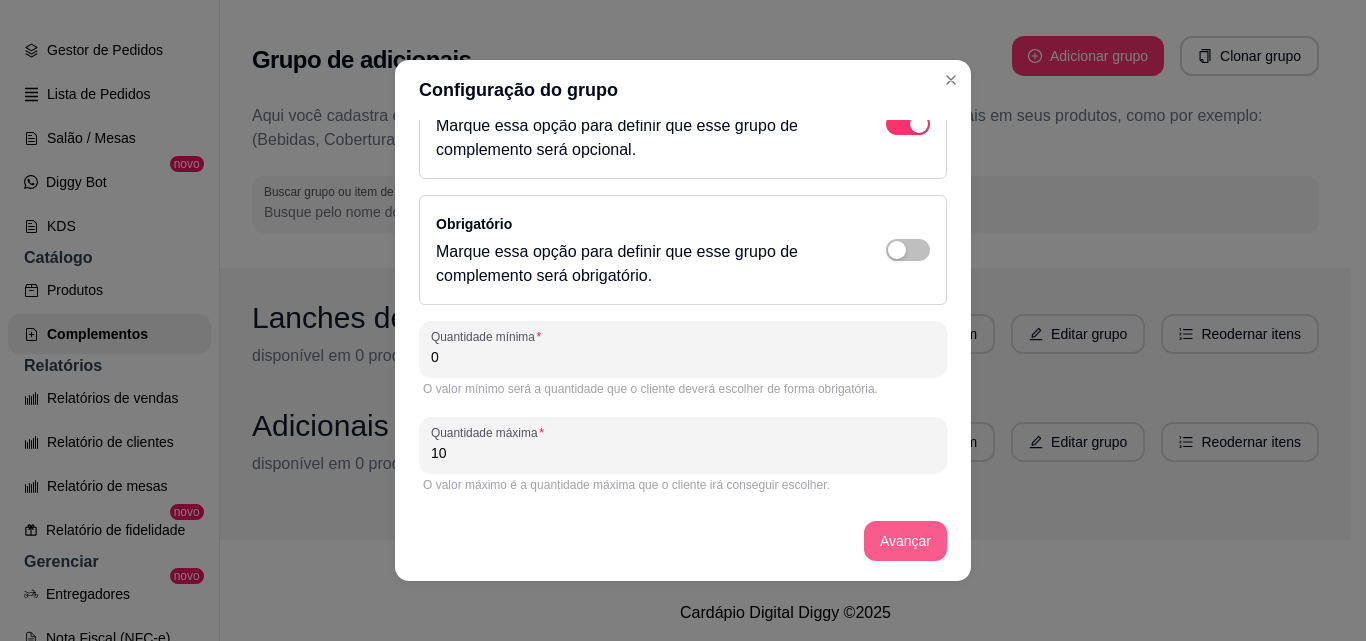 type on "10" 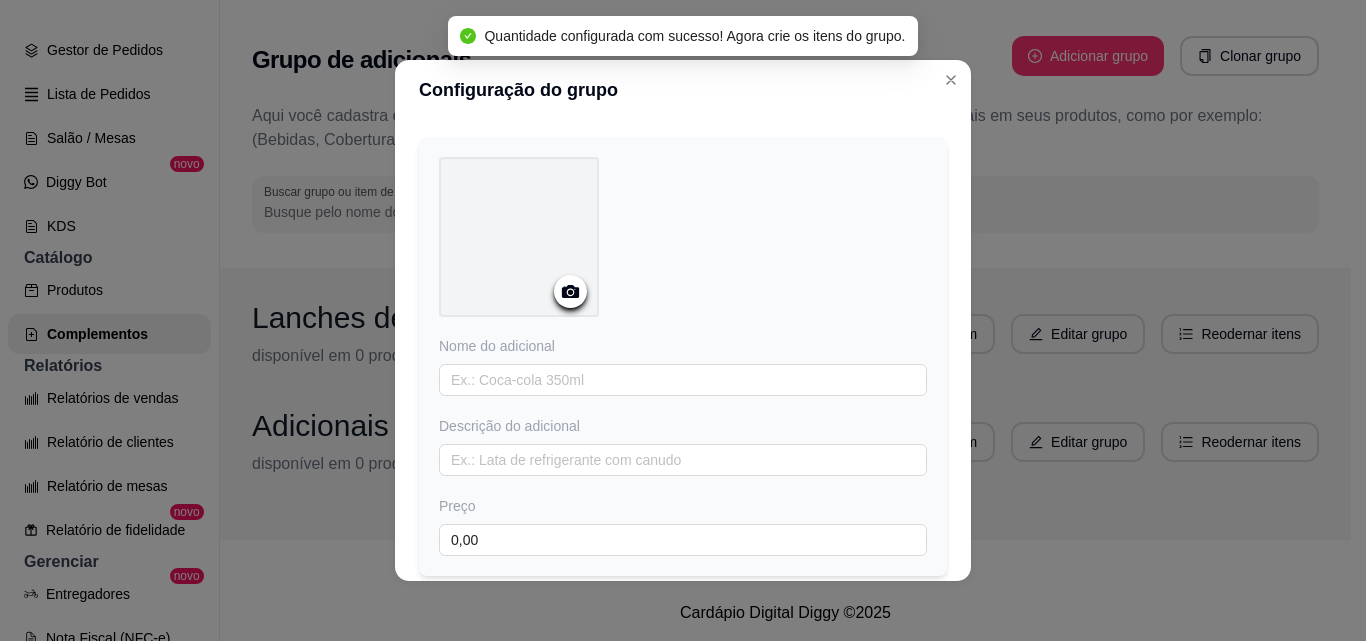 click at bounding box center [683, 240] 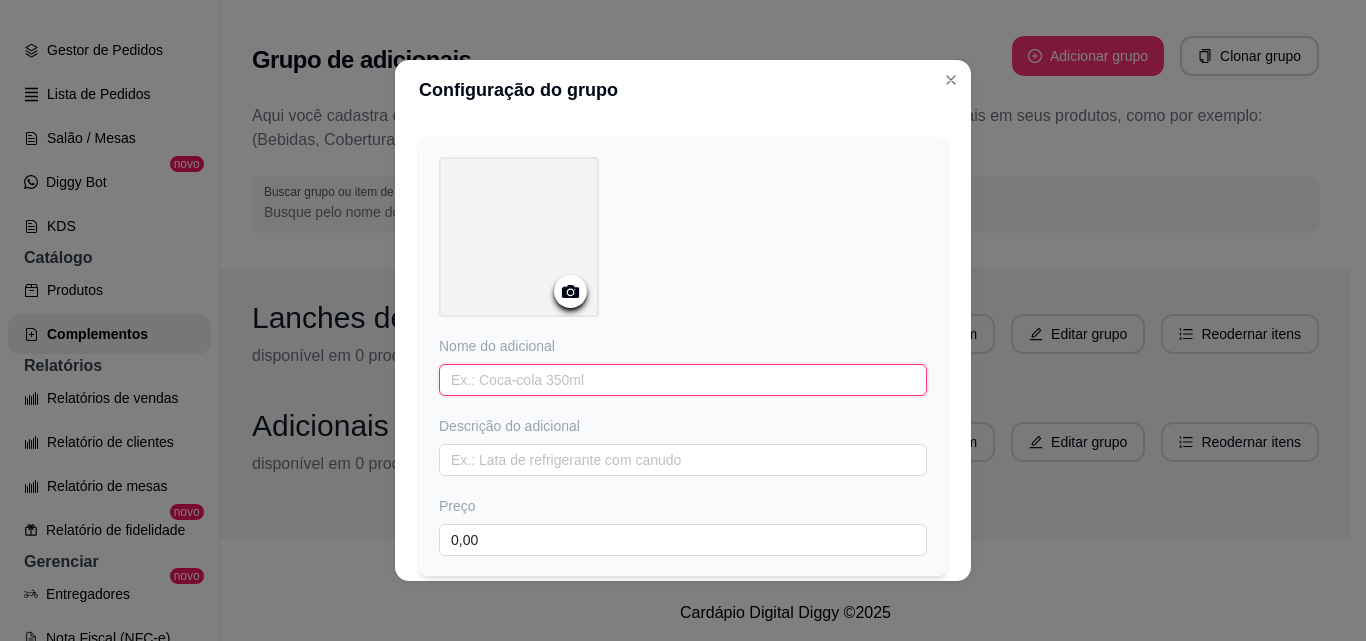 click at bounding box center (683, 380) 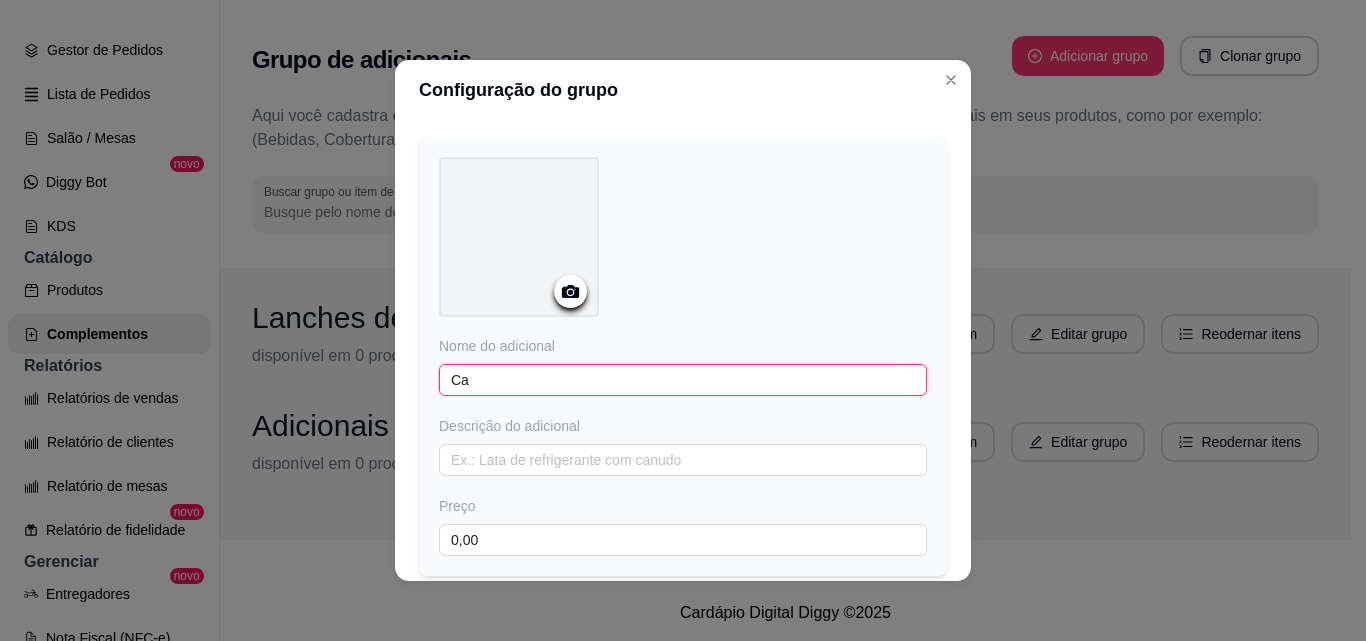 type on "C" 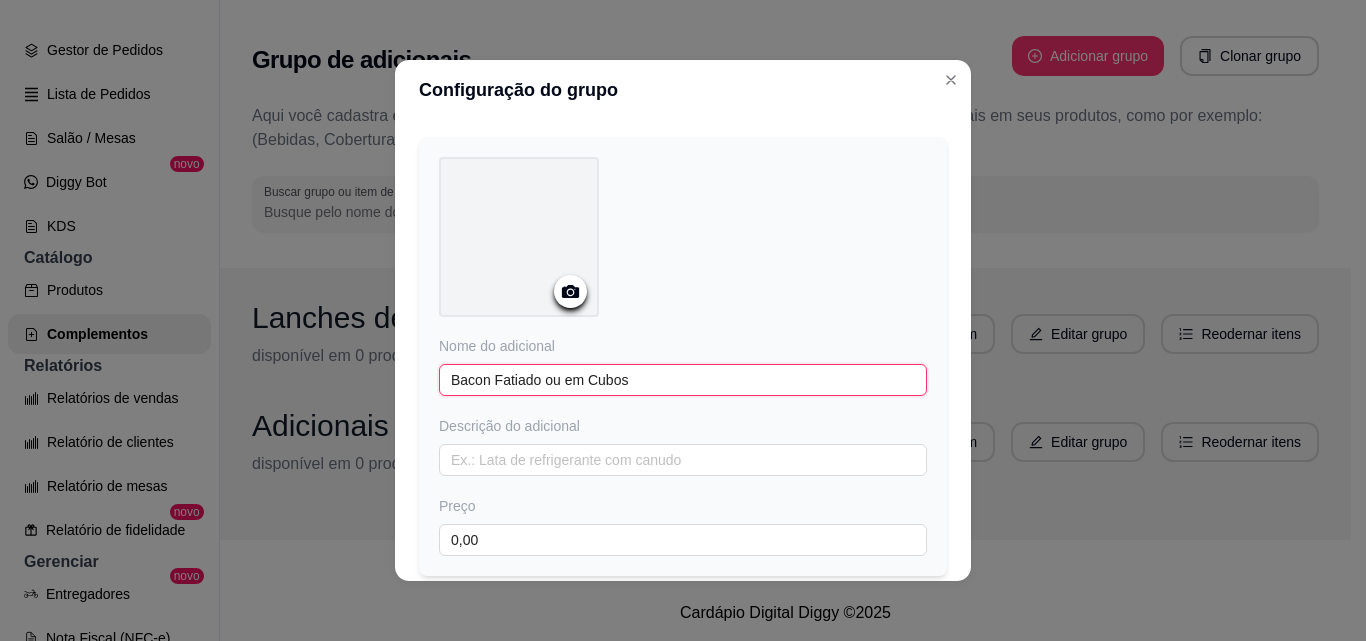 type on "Bacon Fatiado ou em Cubos" 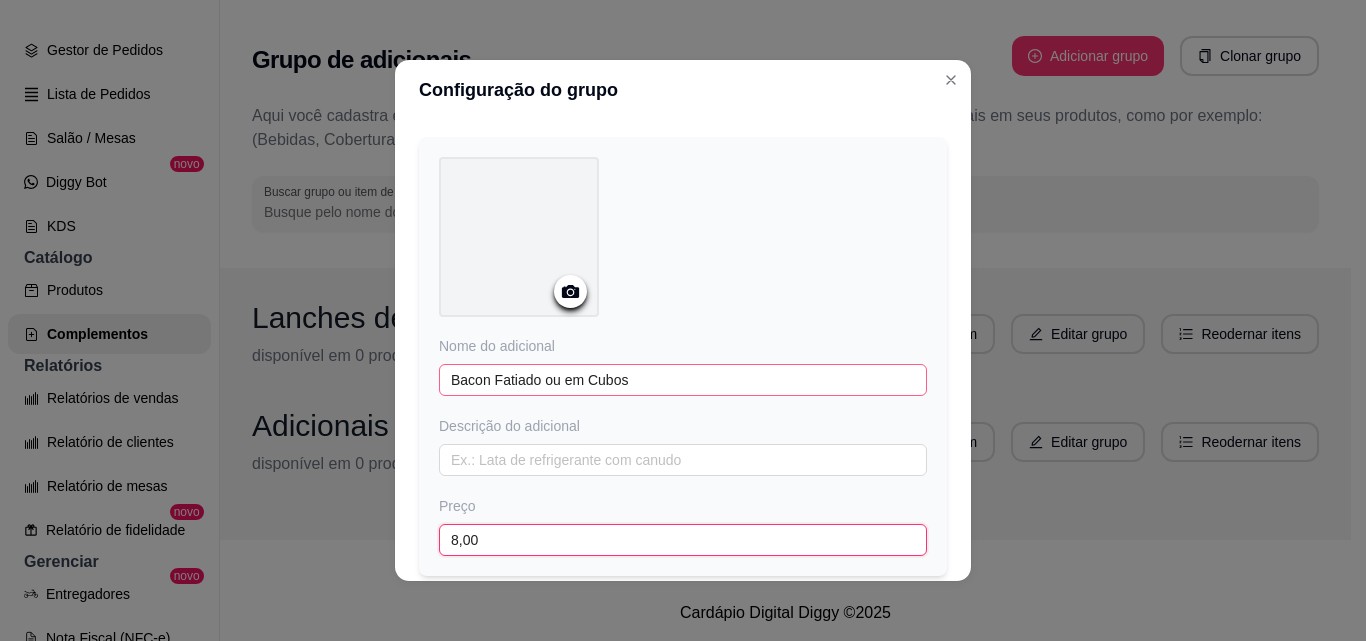 type on "8,00" 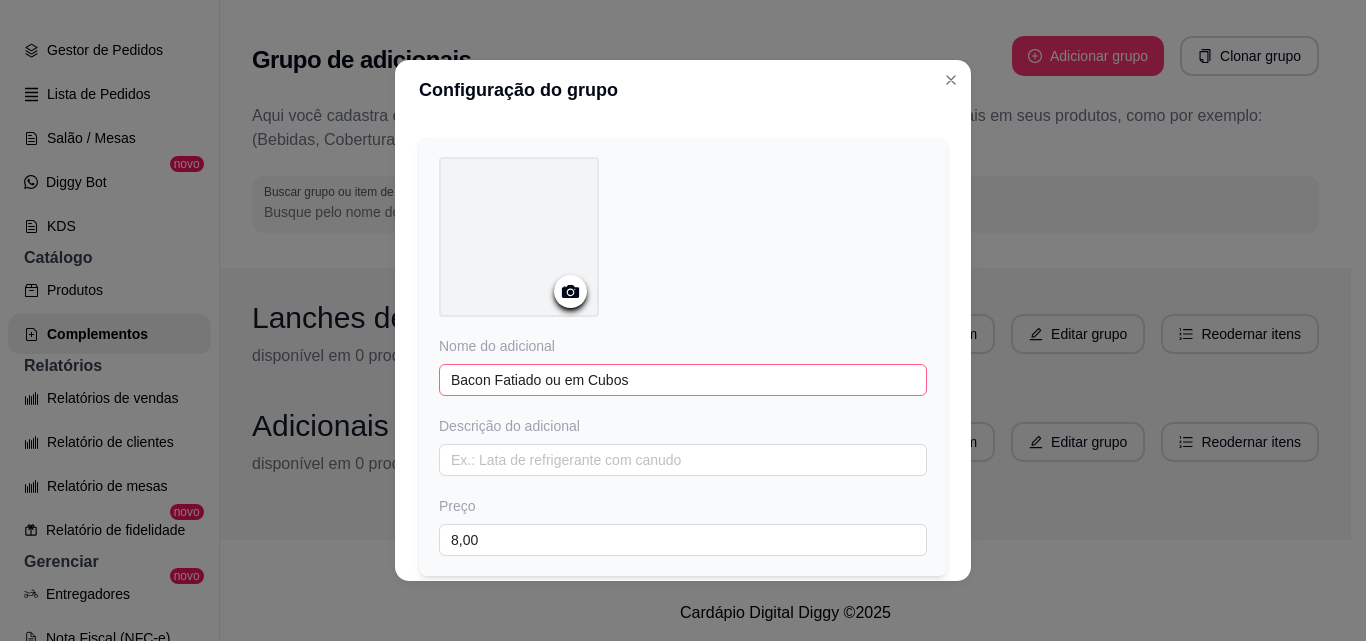 scroll, scrollTop: 197, scrollLeft: 0, axis: vertical 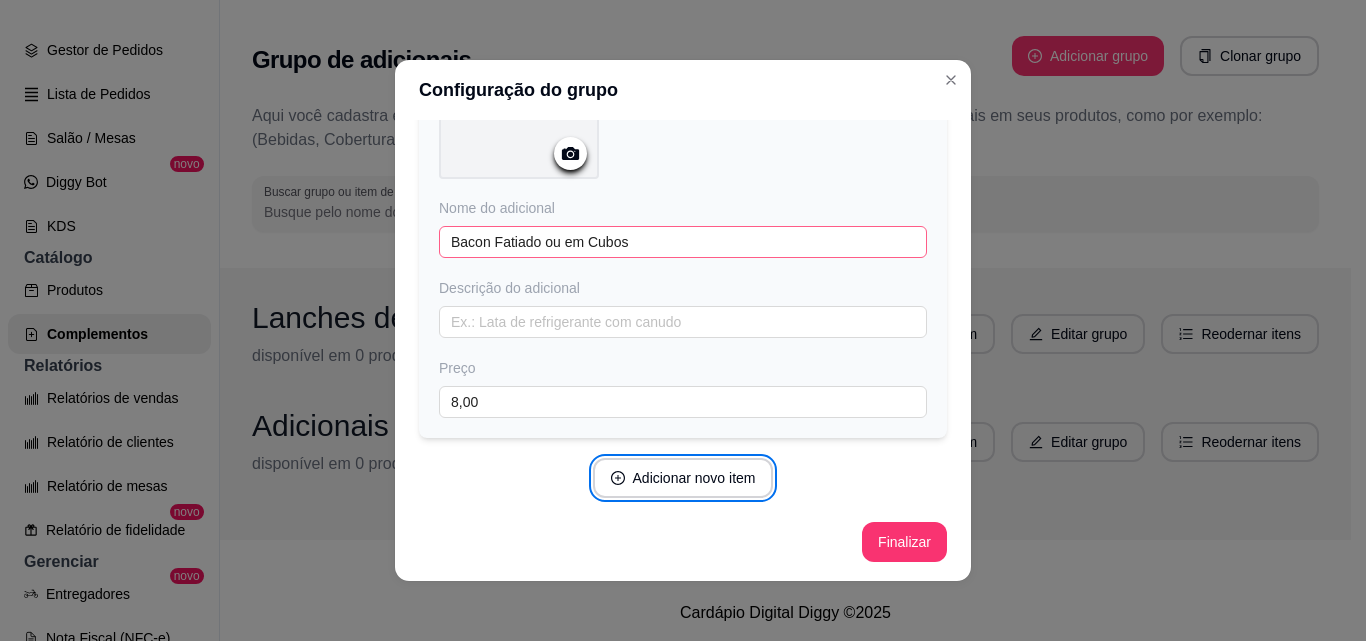 type 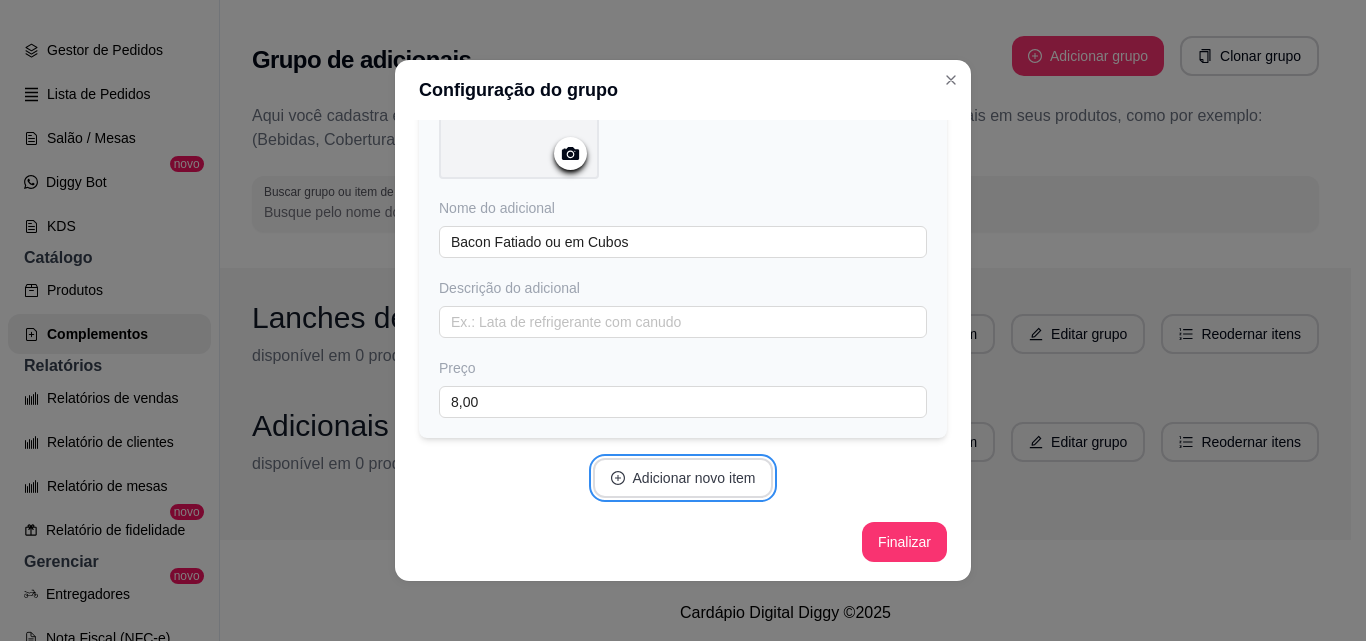 click on "Adicionar novo item" at bounding box center (683, 478) 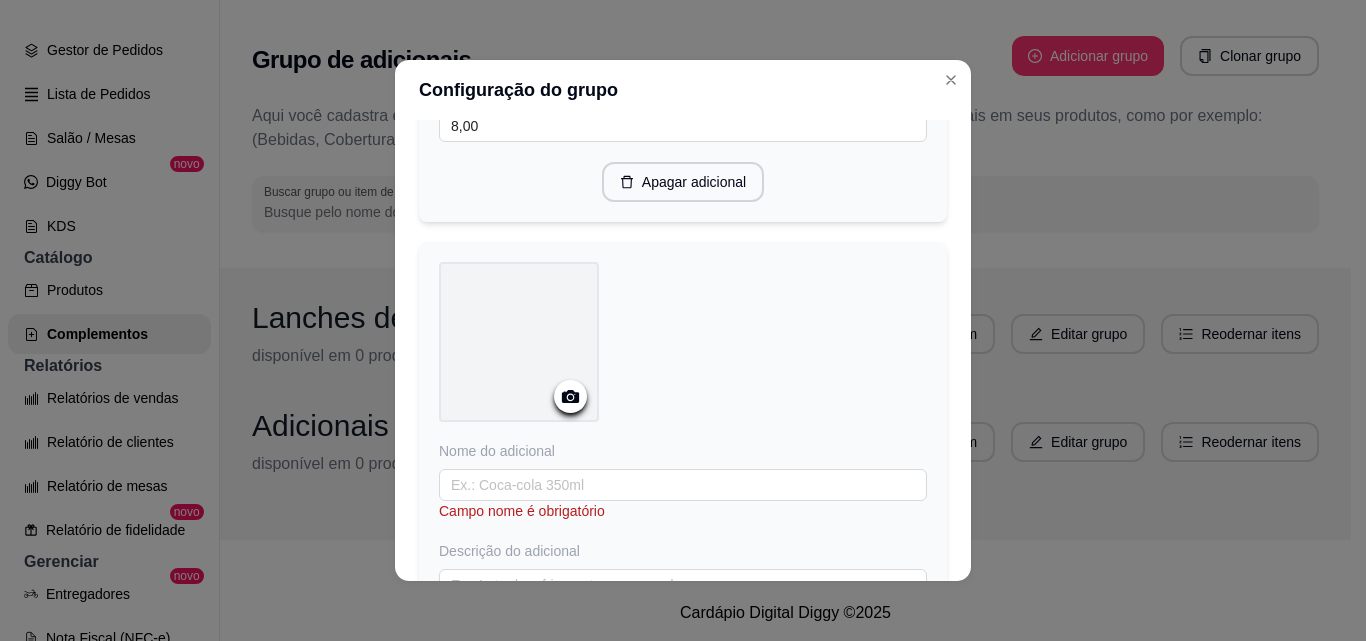 scroll, scrollTop: 479, scrollLeft: 0, axis: vertical 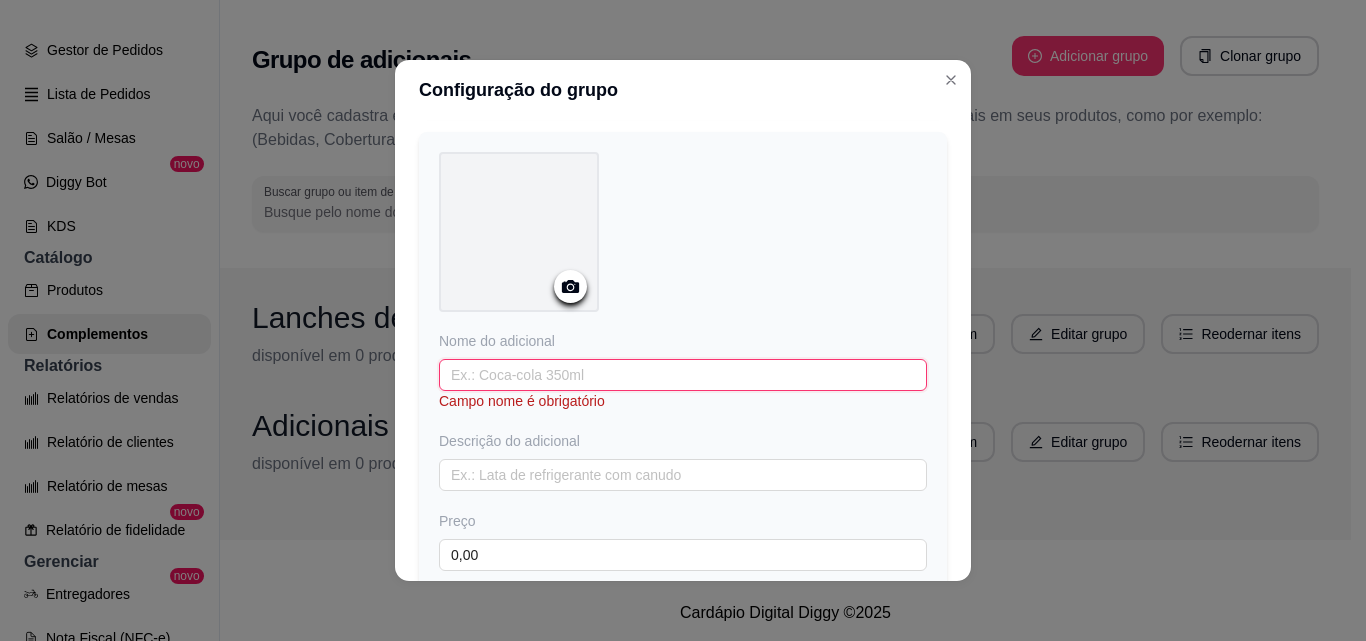 click at bounding box center (683, 375) 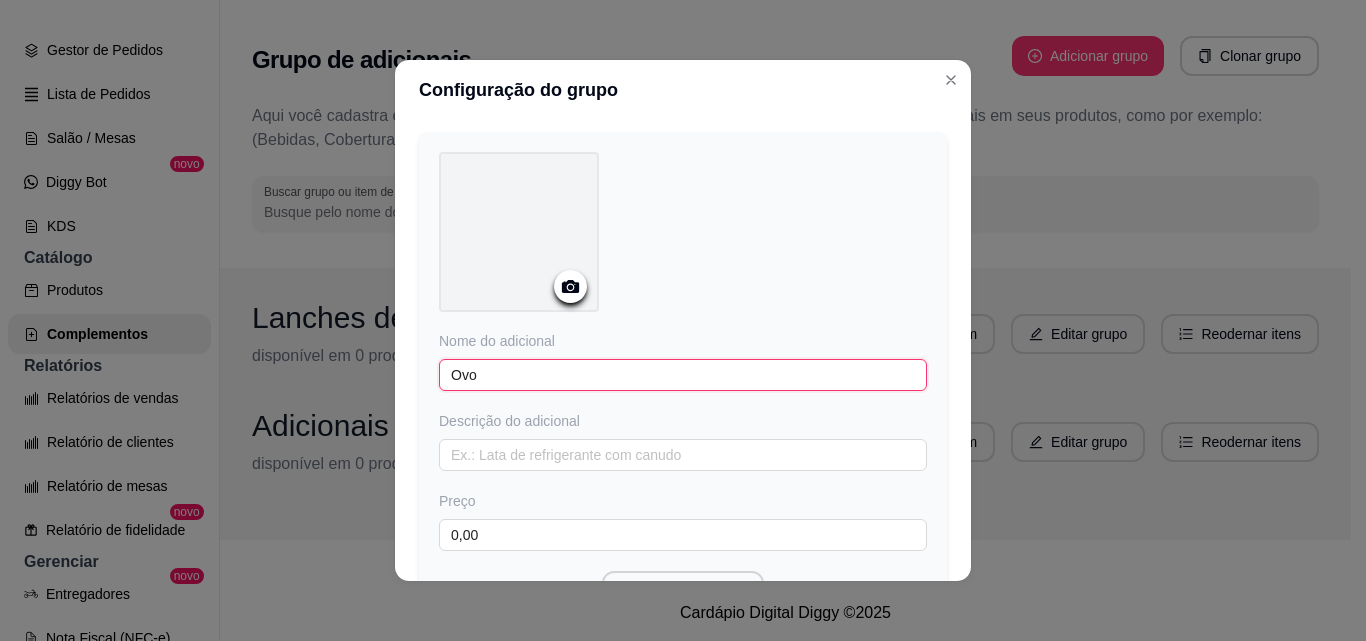 type on "Ovo" 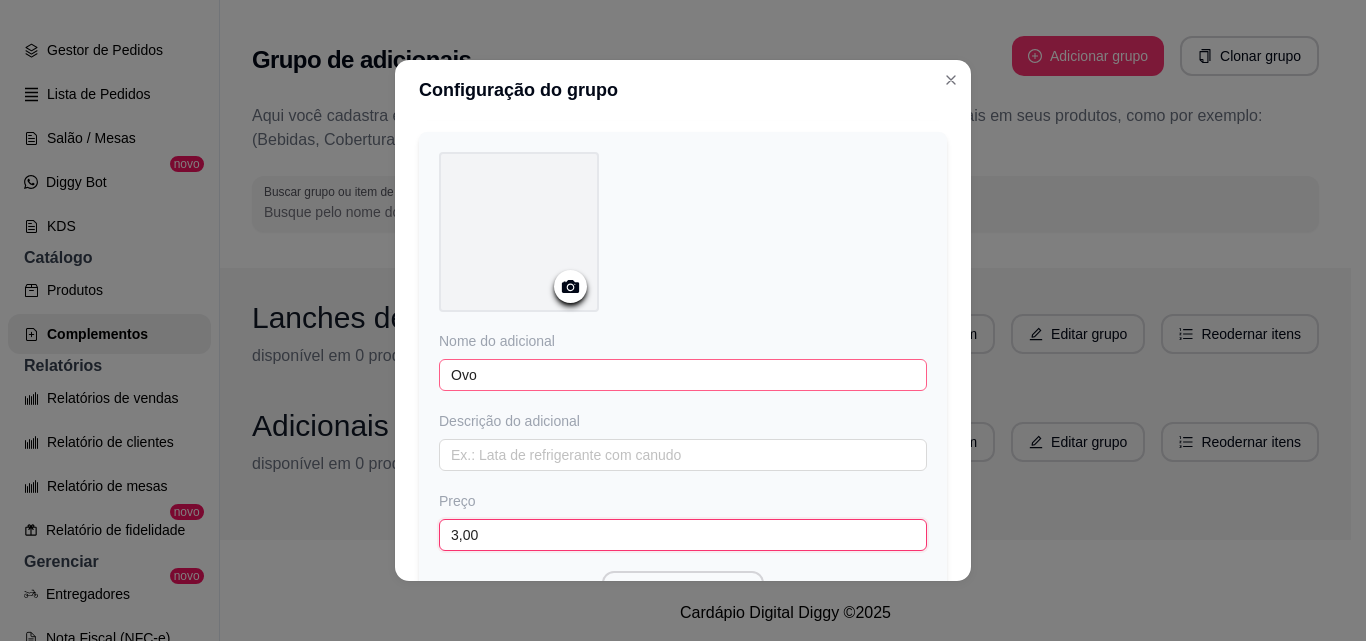 type on "3,00" 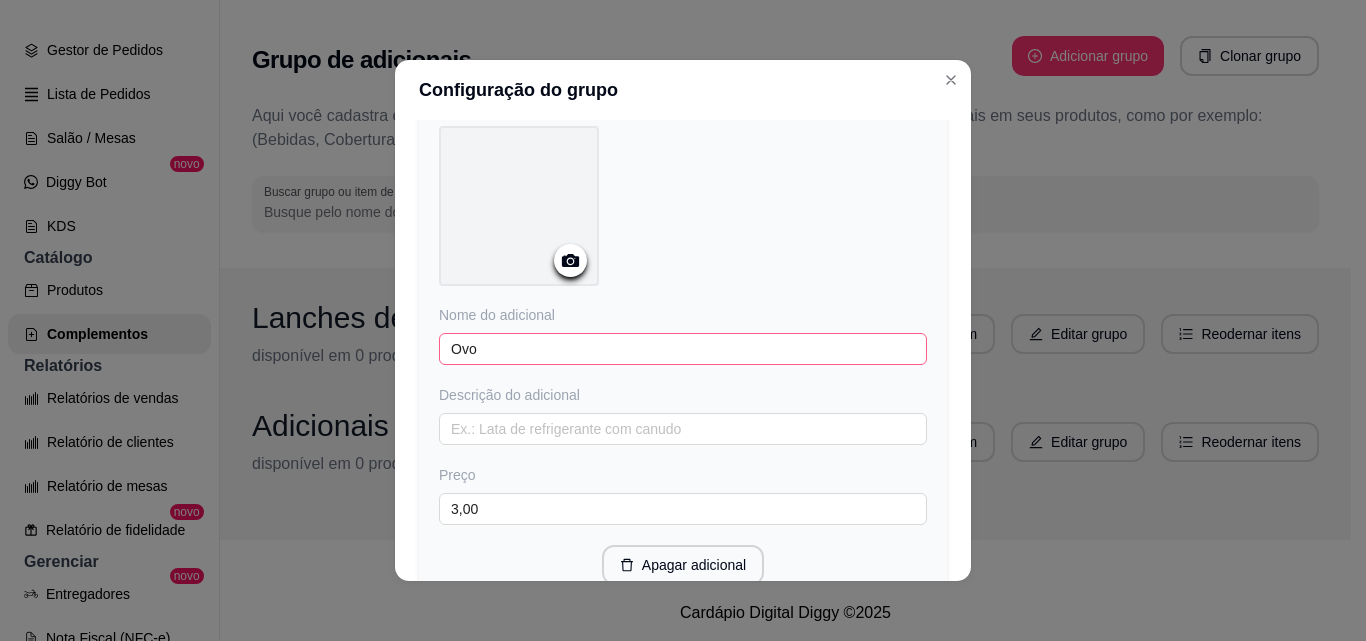 type 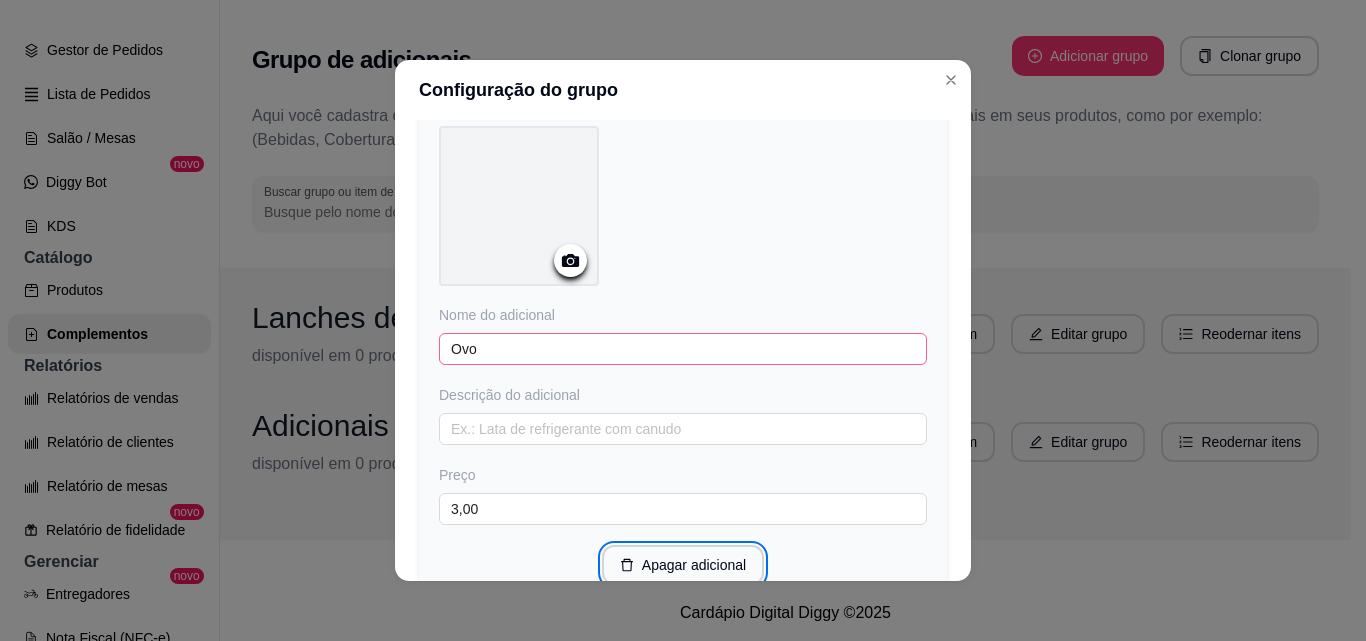 scroll, scrollTop: 775, scrollLeft: 0, axis: vertical 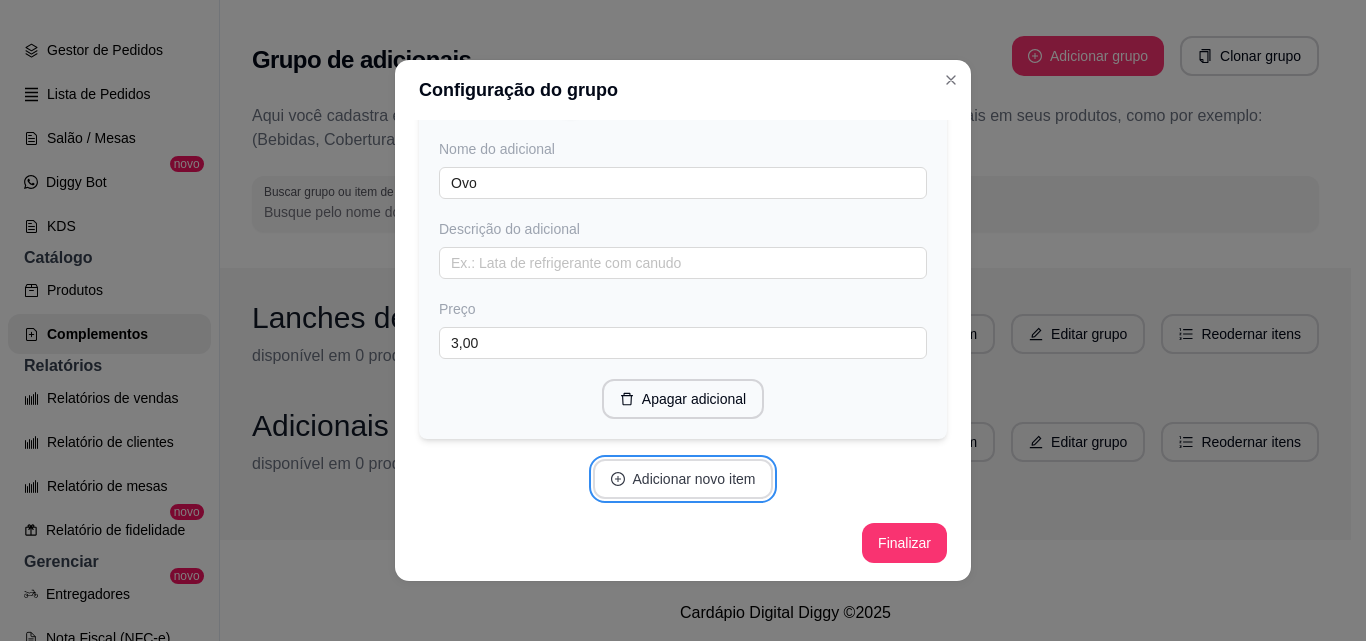 click on "Adicionar novo item" at bounding box center [683, 479] 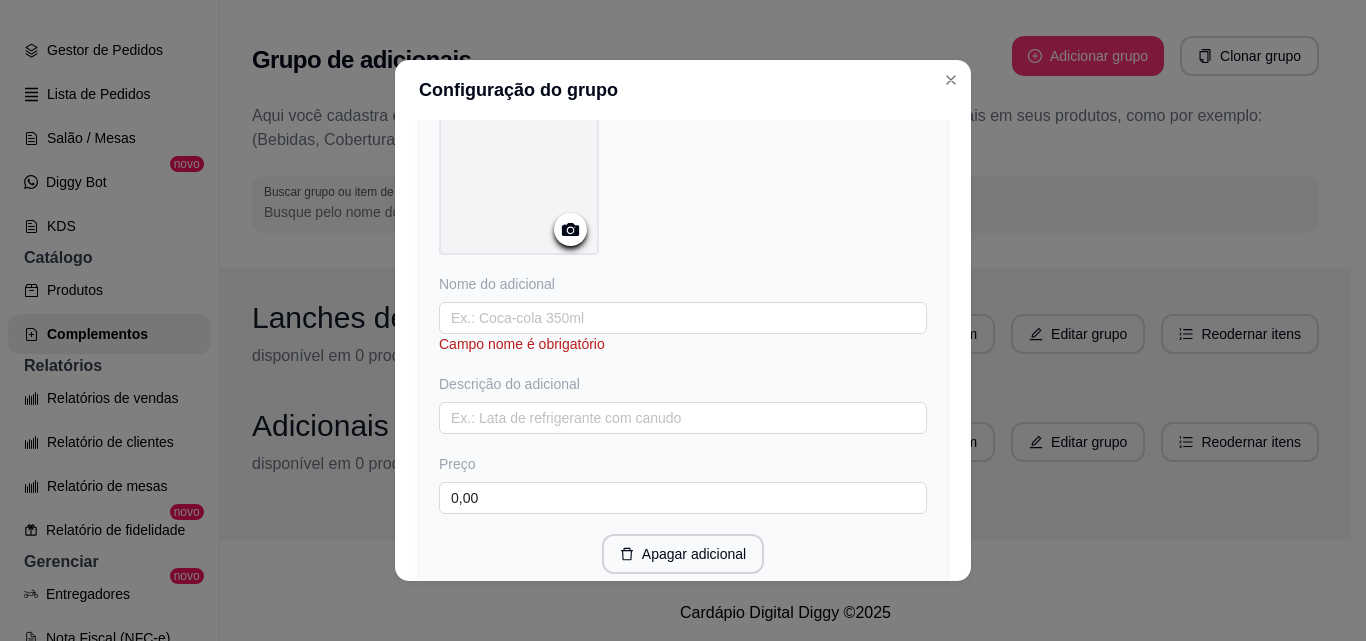scroll, scrollTop: 1163, scrollLeft: 0, axis: vertical 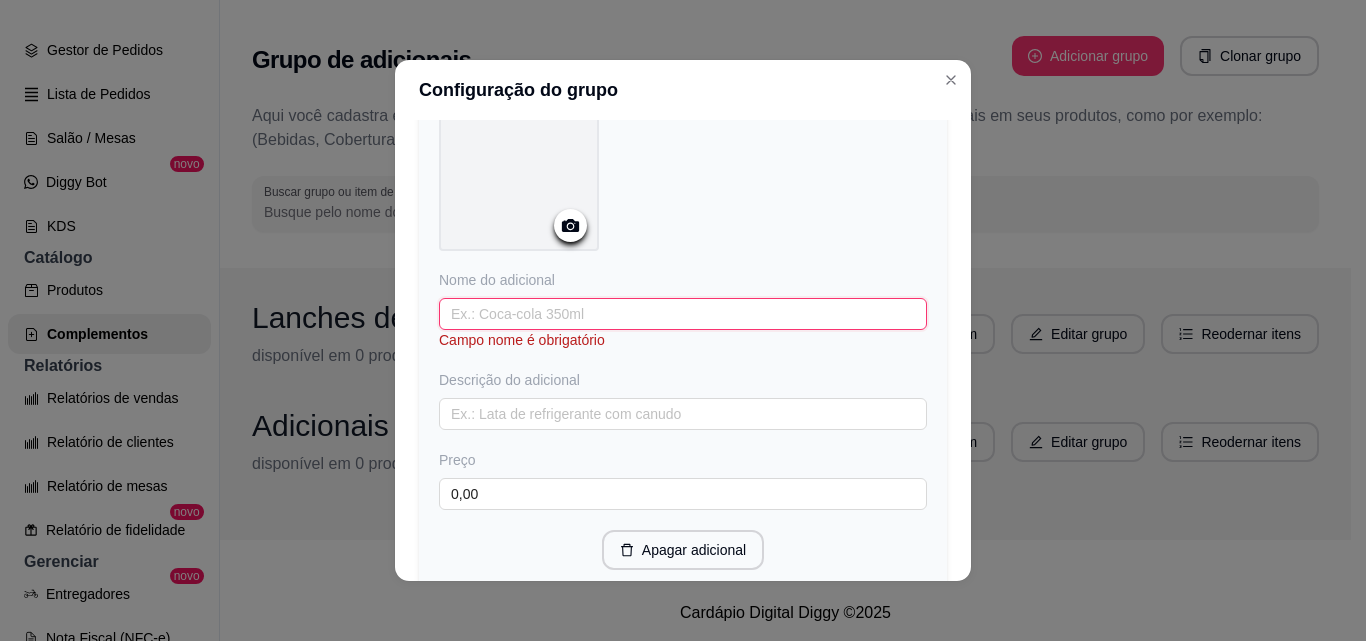 click at bounding box center (683, 314) 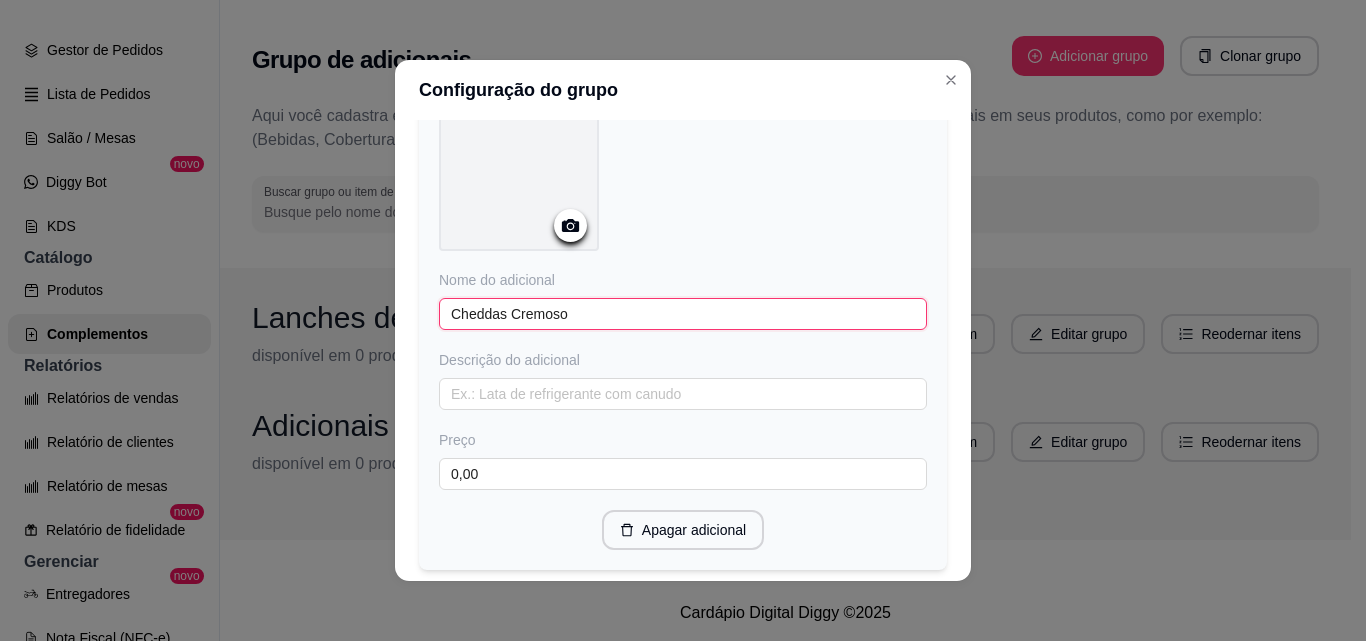 type on "Cheddas Cremoso" 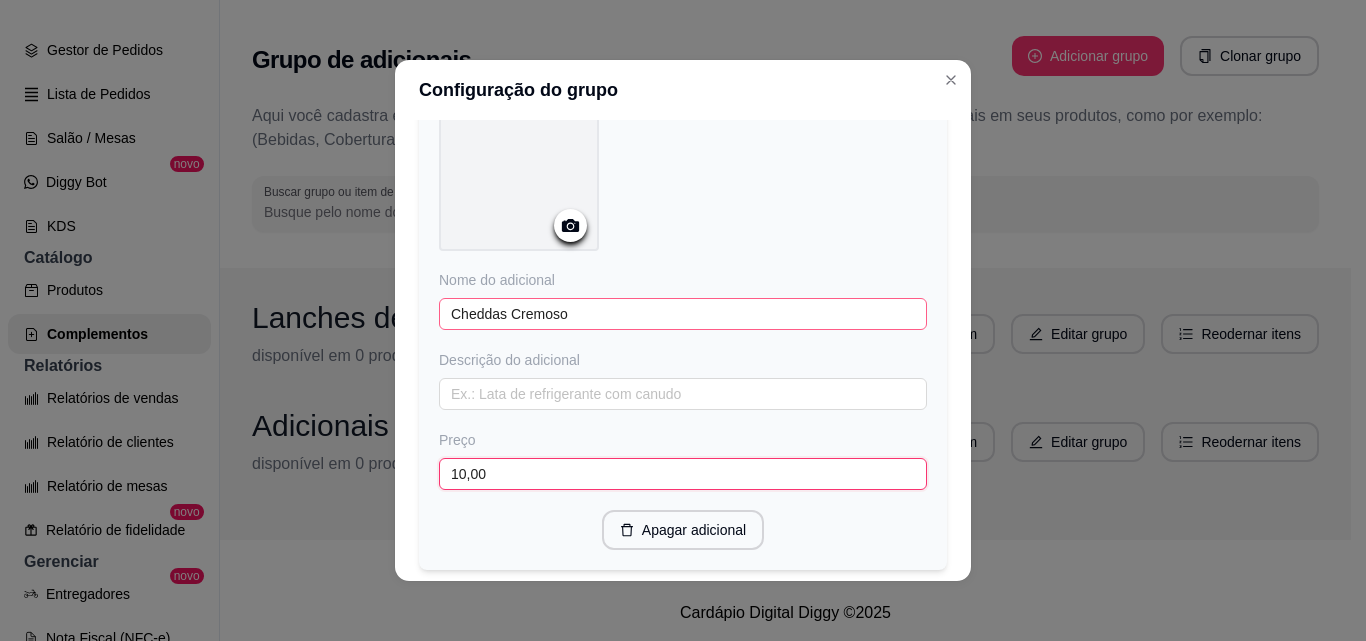 type on "10,00" 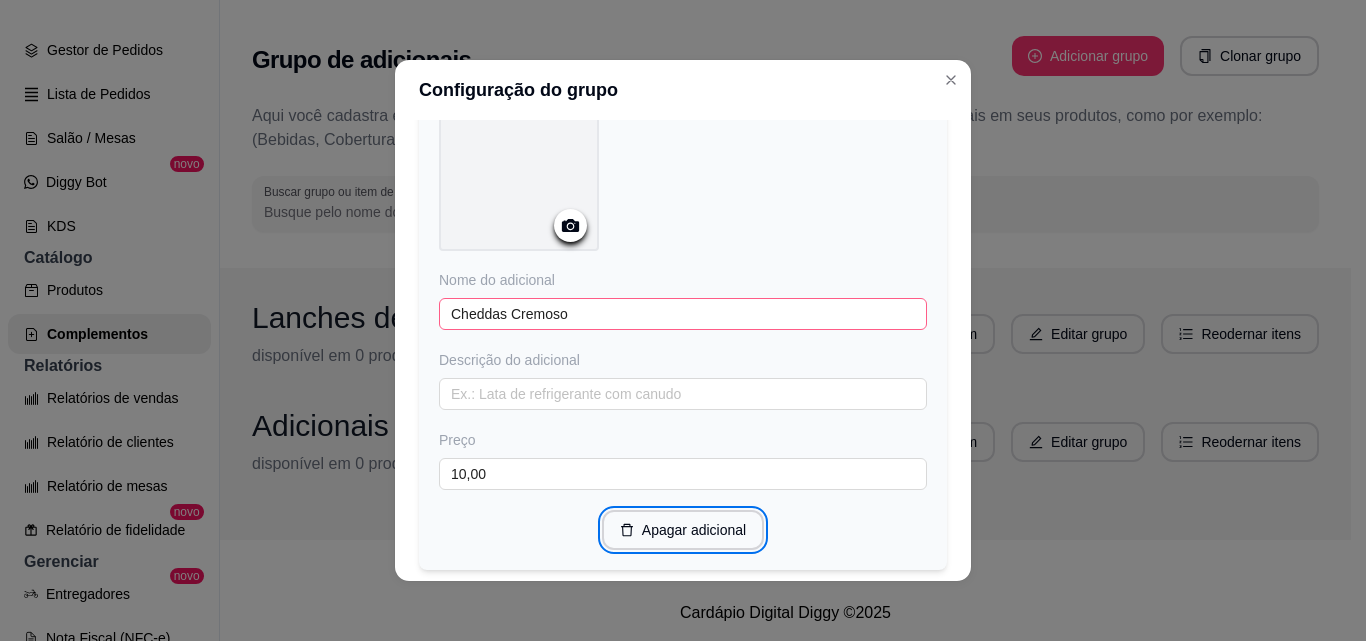 type 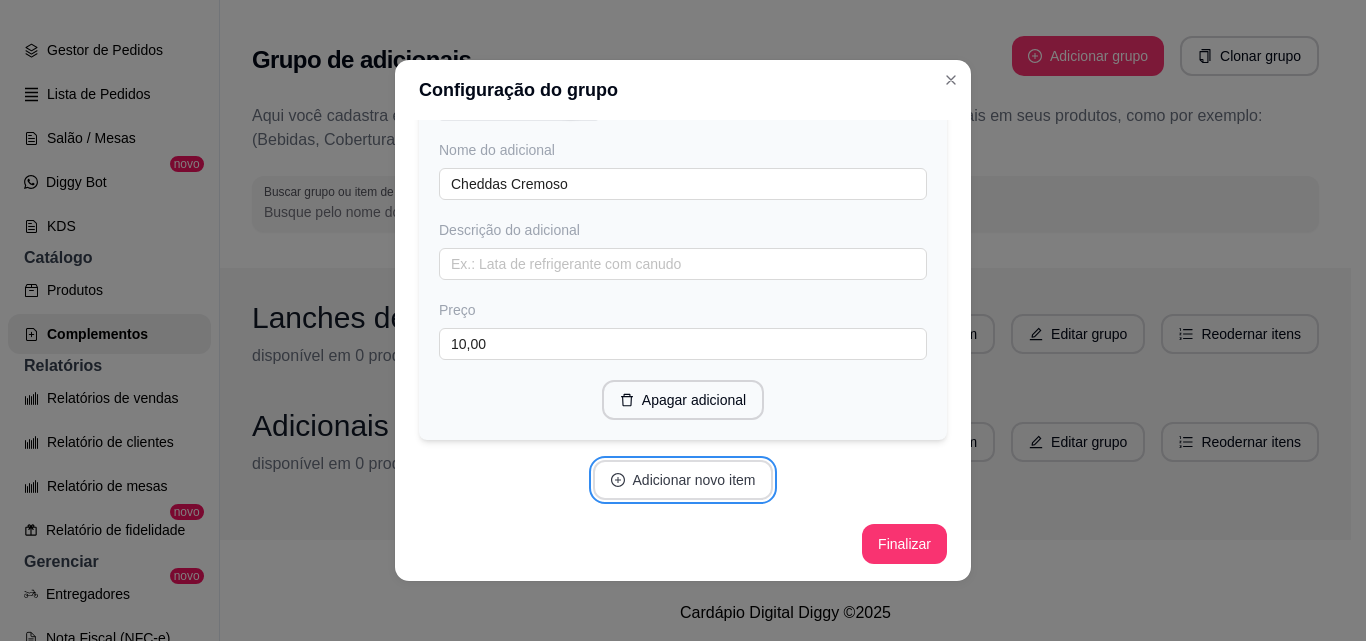 click on "Adicionar novo item" at bounding box center (683, 480) 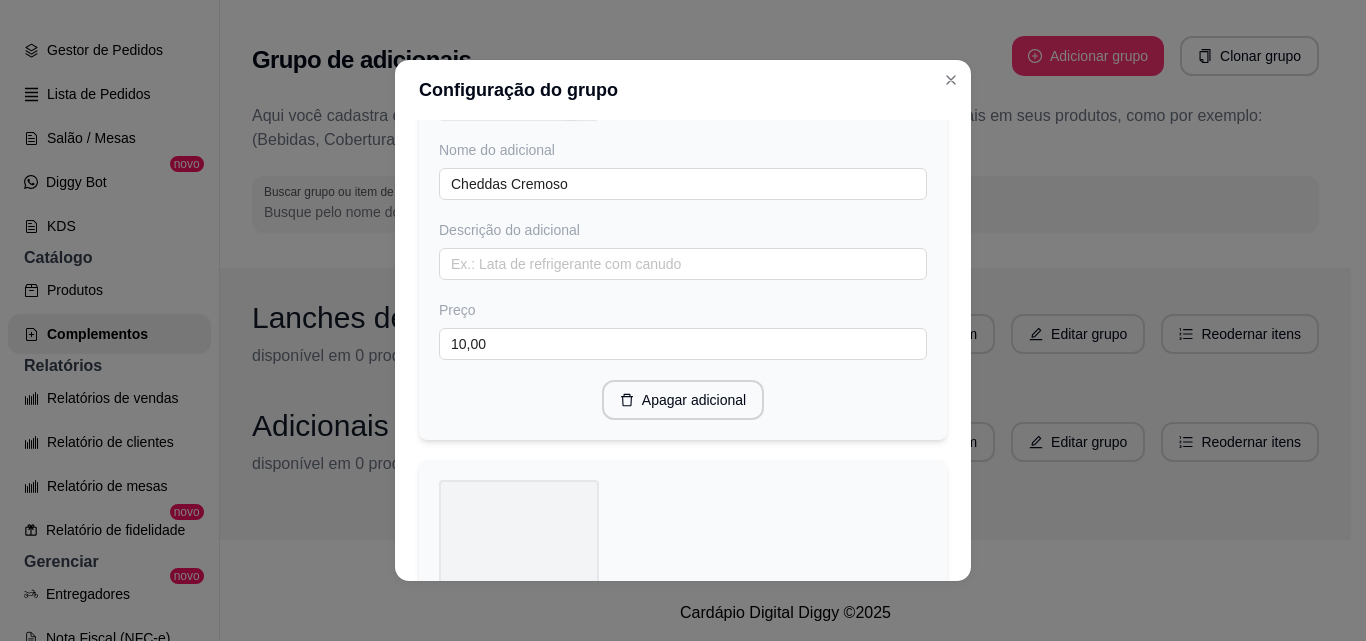 scroll, scrollTop: 1831, scrollLeft: 0, axis: vertical 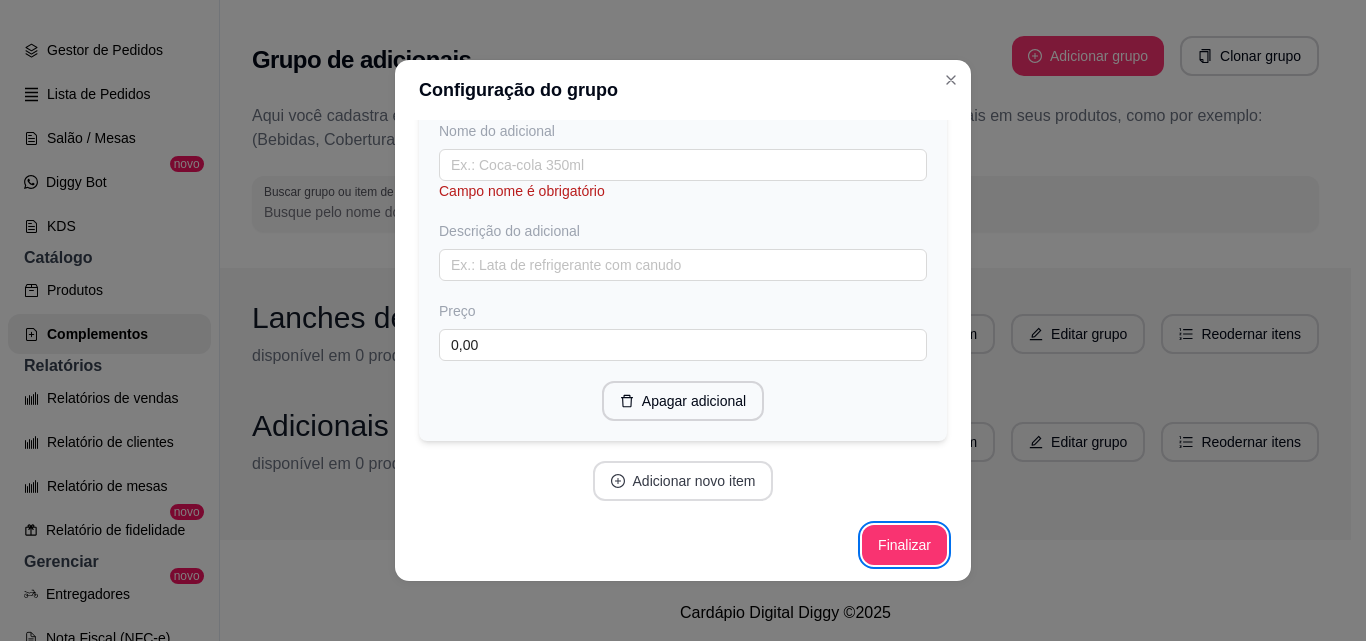 type 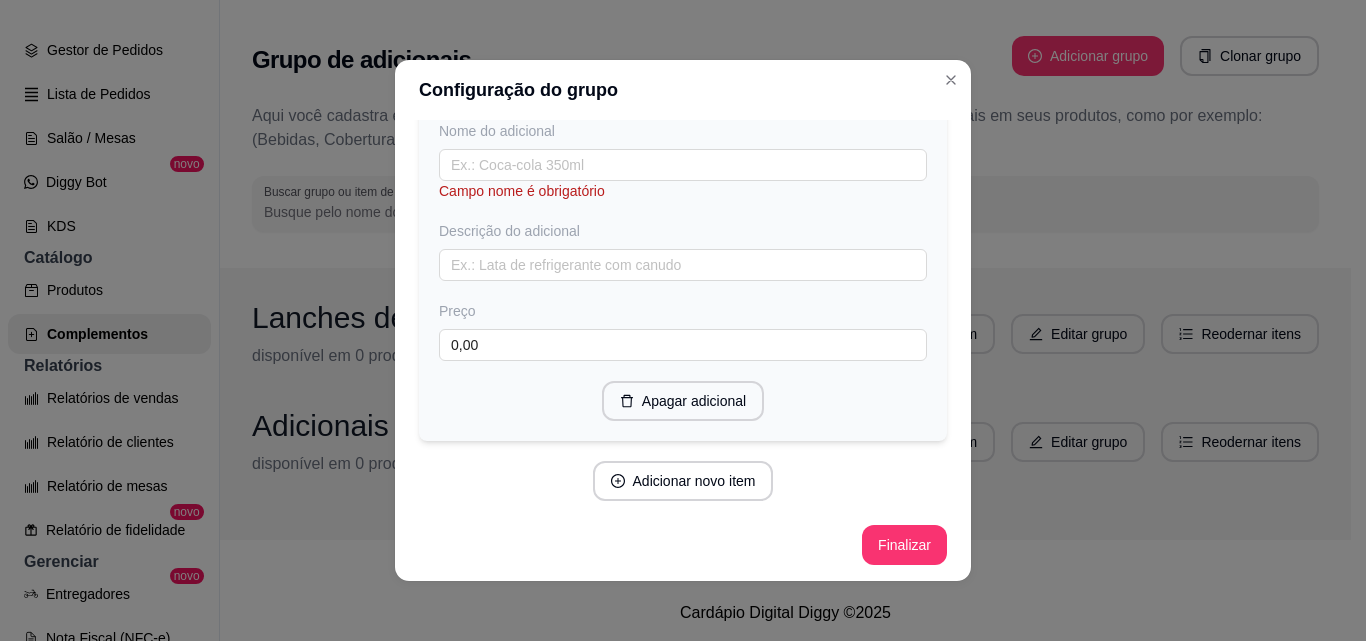 click on "Adicione os itens que irão compor este grupo, depois você poderá configurá-los de forma mais completa. Nome do adicional Bacon Fatiado ou em Cubos Descrição do adicional Preço 8,00 Apagar adicional Nome do adicional Ovo Descrição do adicional Preço 3,00 Apagar adicional Nome do adicional Cheddas Cremoso Descrição do adicional Preço 10,00 Apagar adicional Nome do adicional Campo nome é obrigatório Descrição do adicional Preço 0,00 Apagar adicional Adicionar novo item Finalizar" at bounding box center (683, 350) 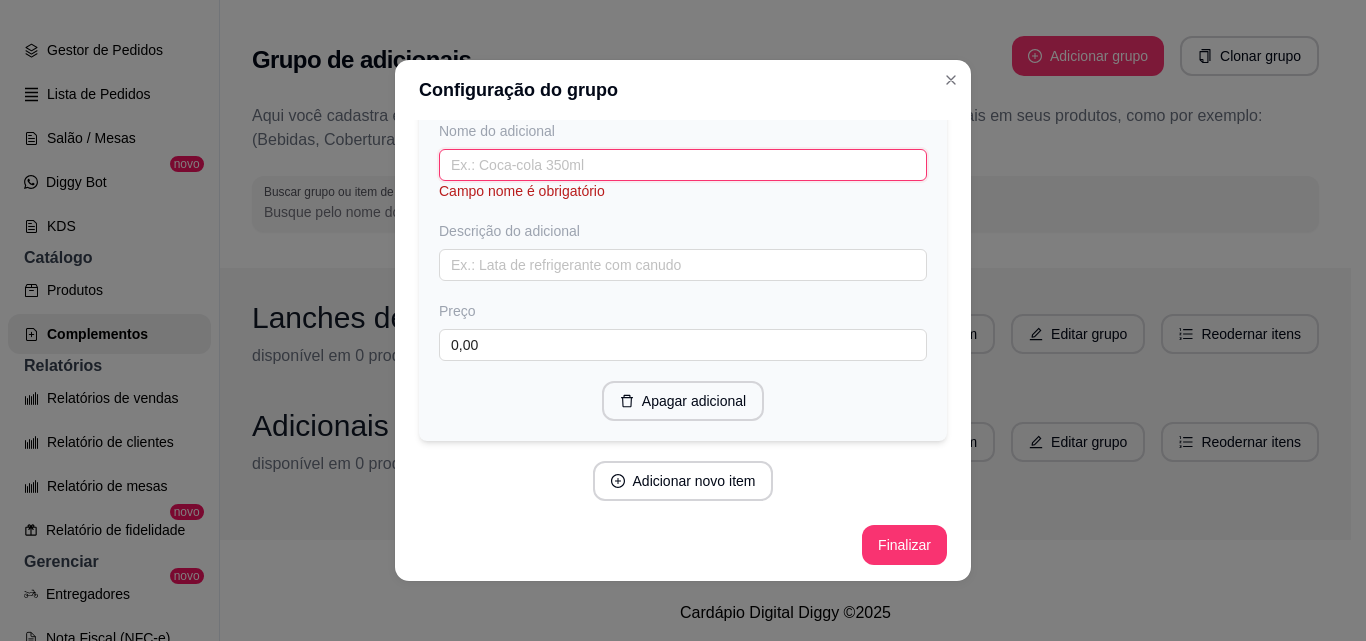 click at bounding box center [683, 165] 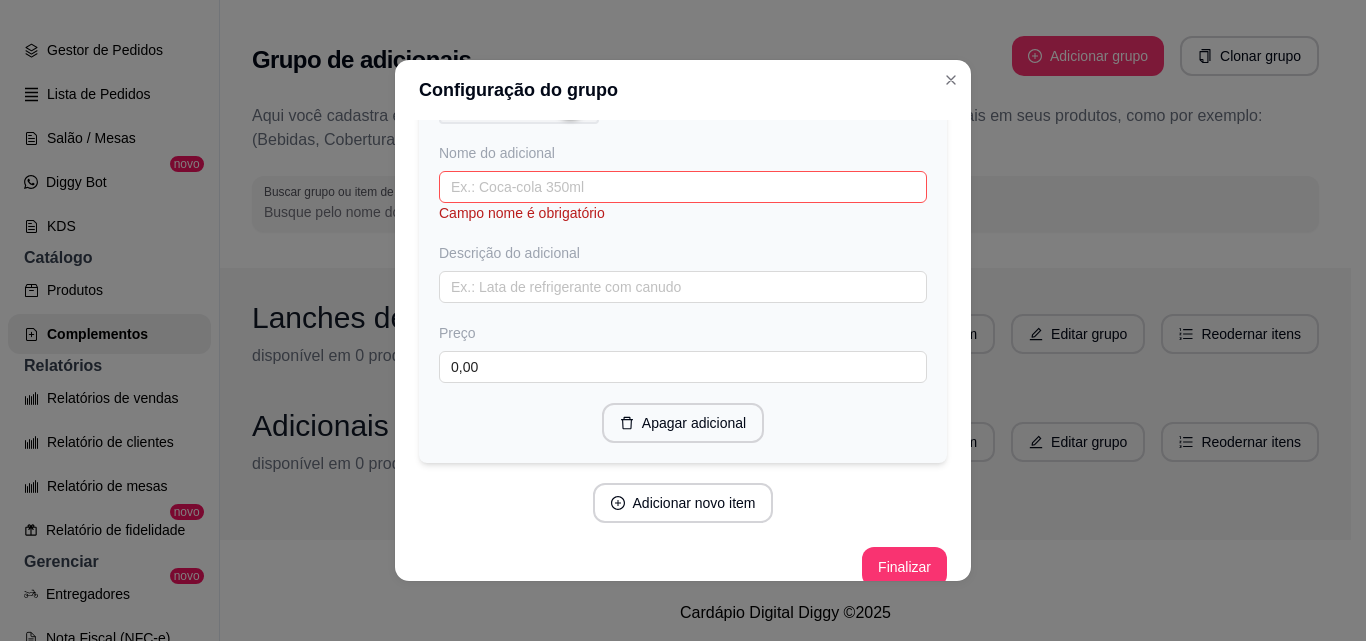 scroll, scrollTop: 1793, scrollLeft: 0, axis: vertical 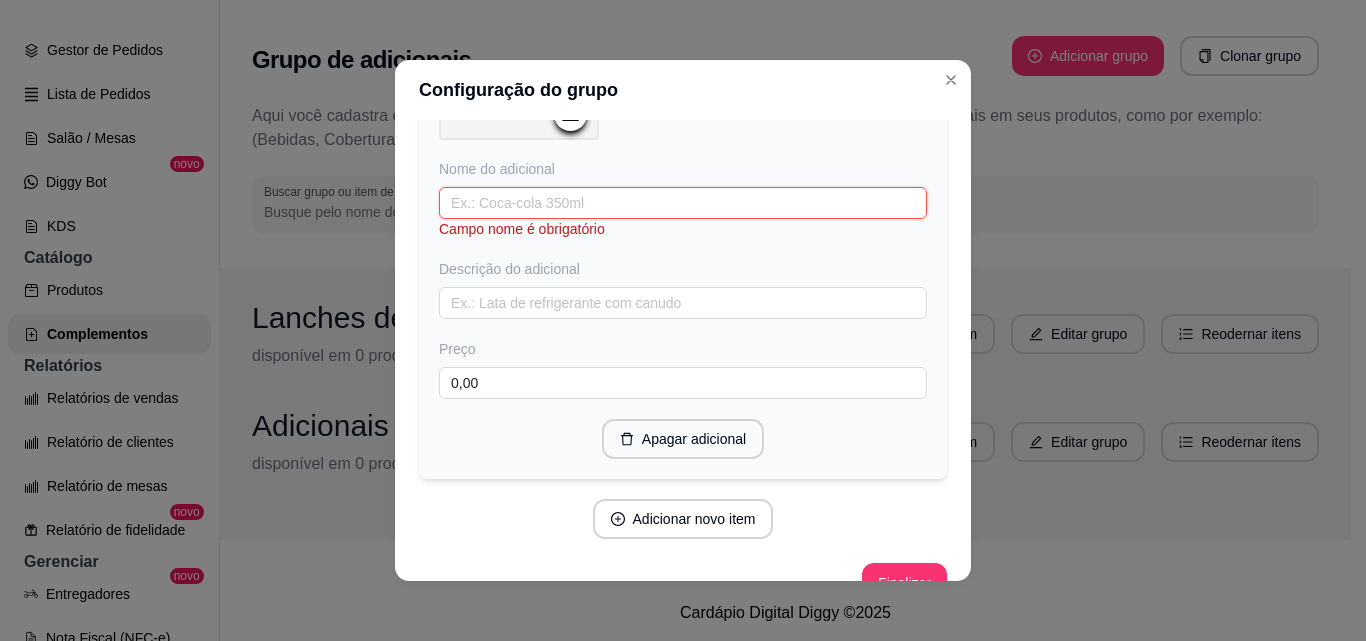 click at bounding box center (683, 203) 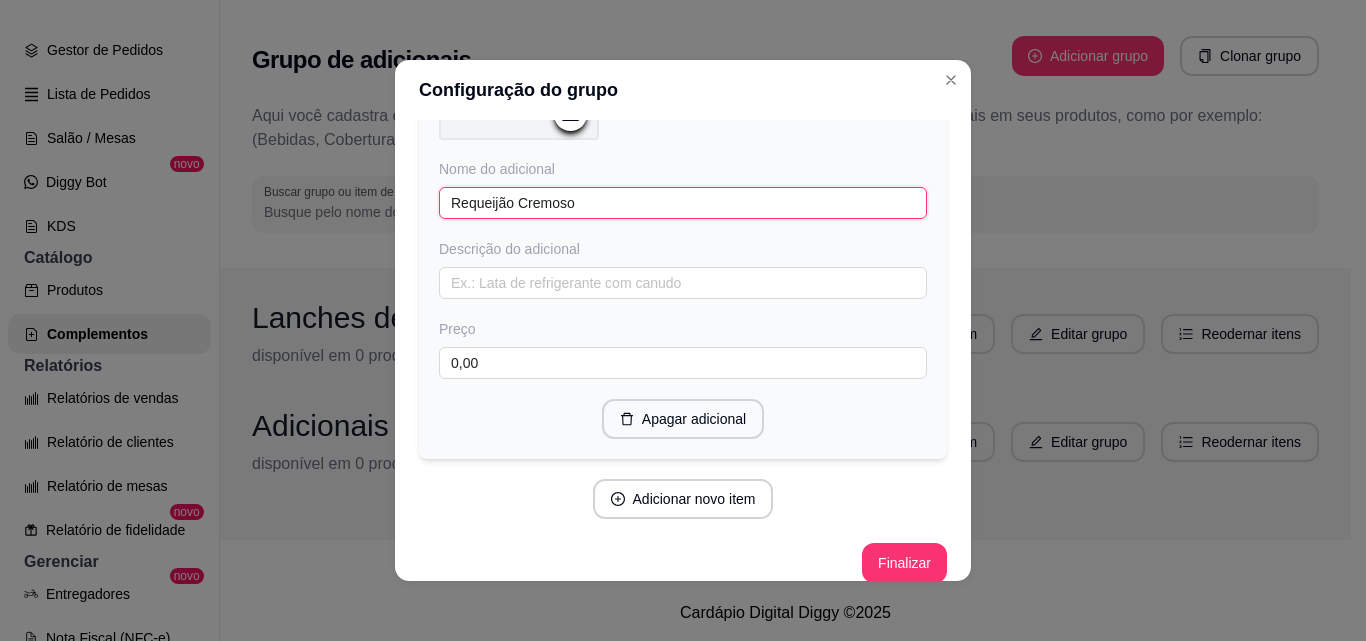 type on "Requeijão Cremoso" 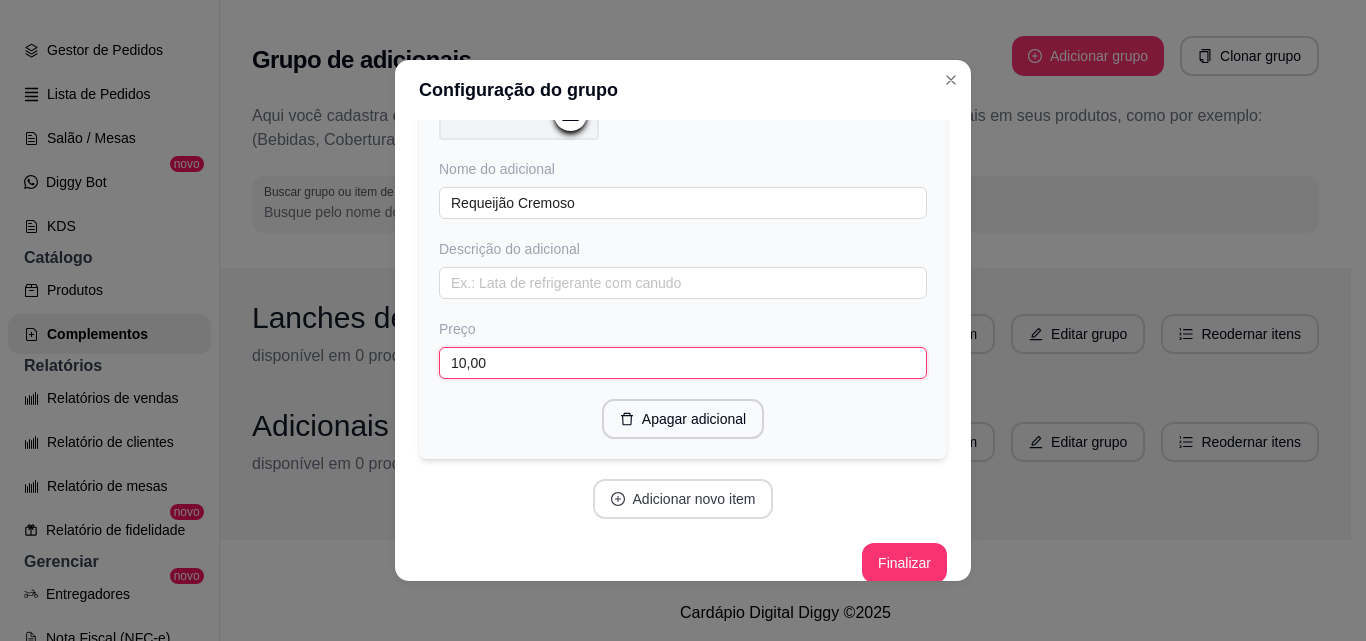 type on "10,00" 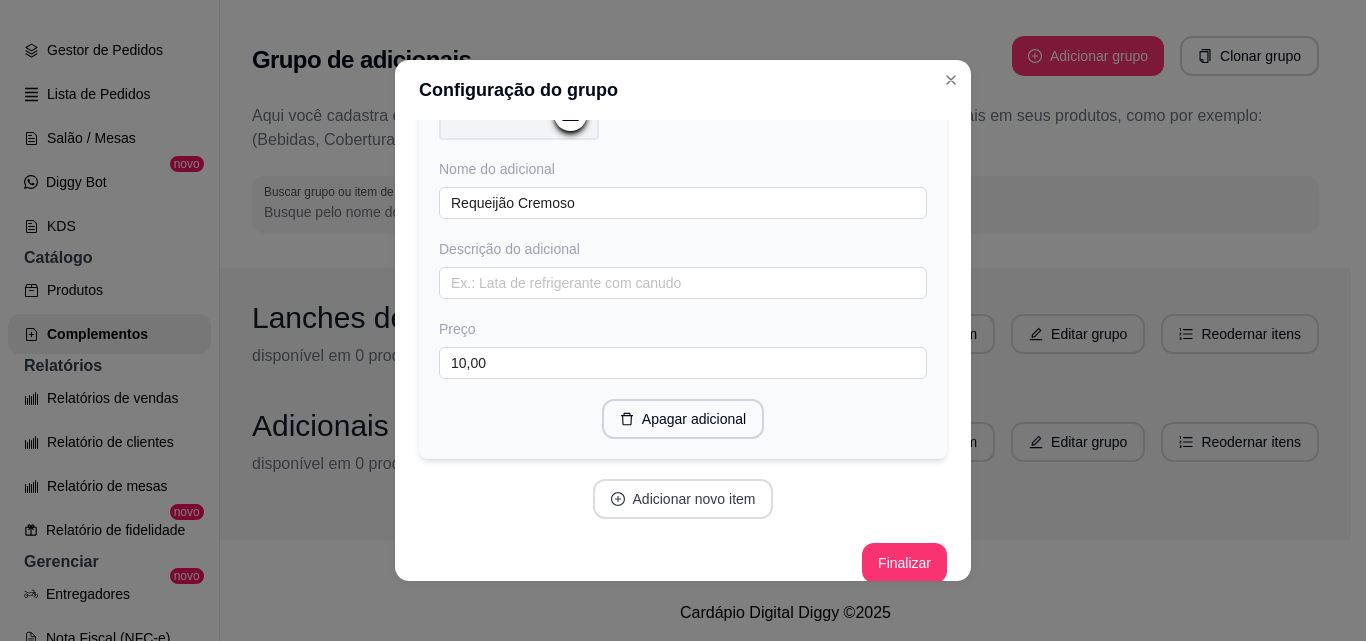 click on "Adicionar novo item" at bounding box center [683, 499] 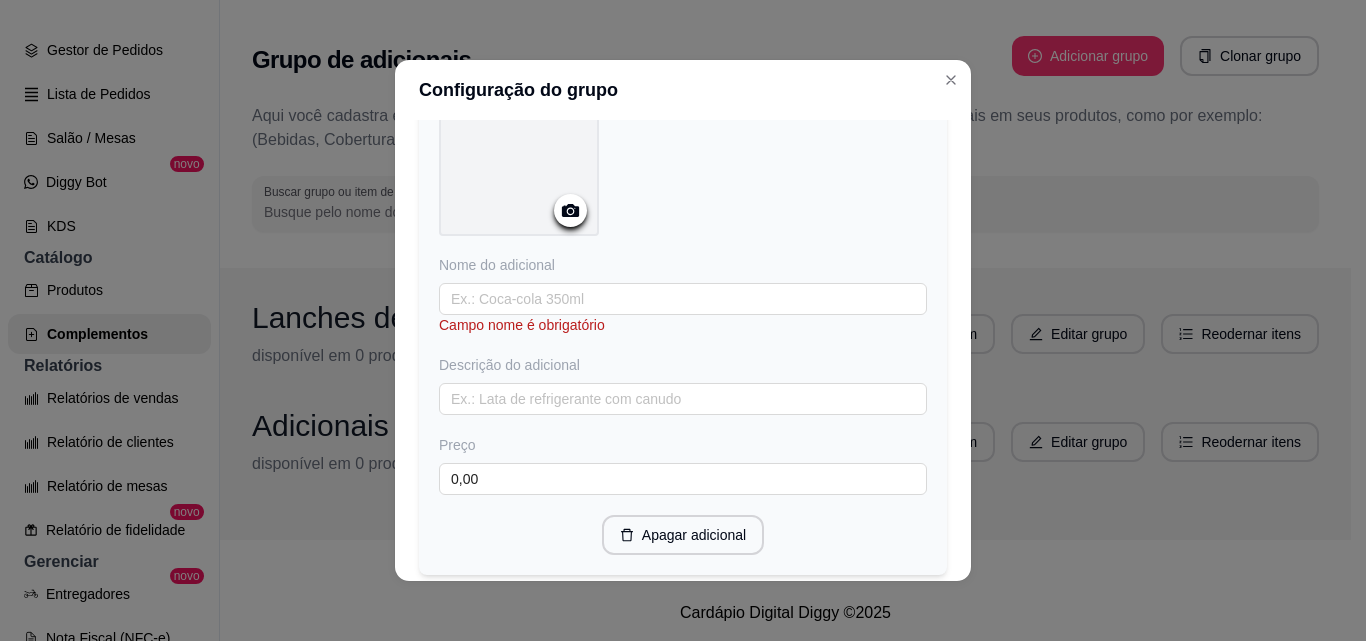 scroll, scrollTop: 2224, scrollLeft: 0, axis: vertical 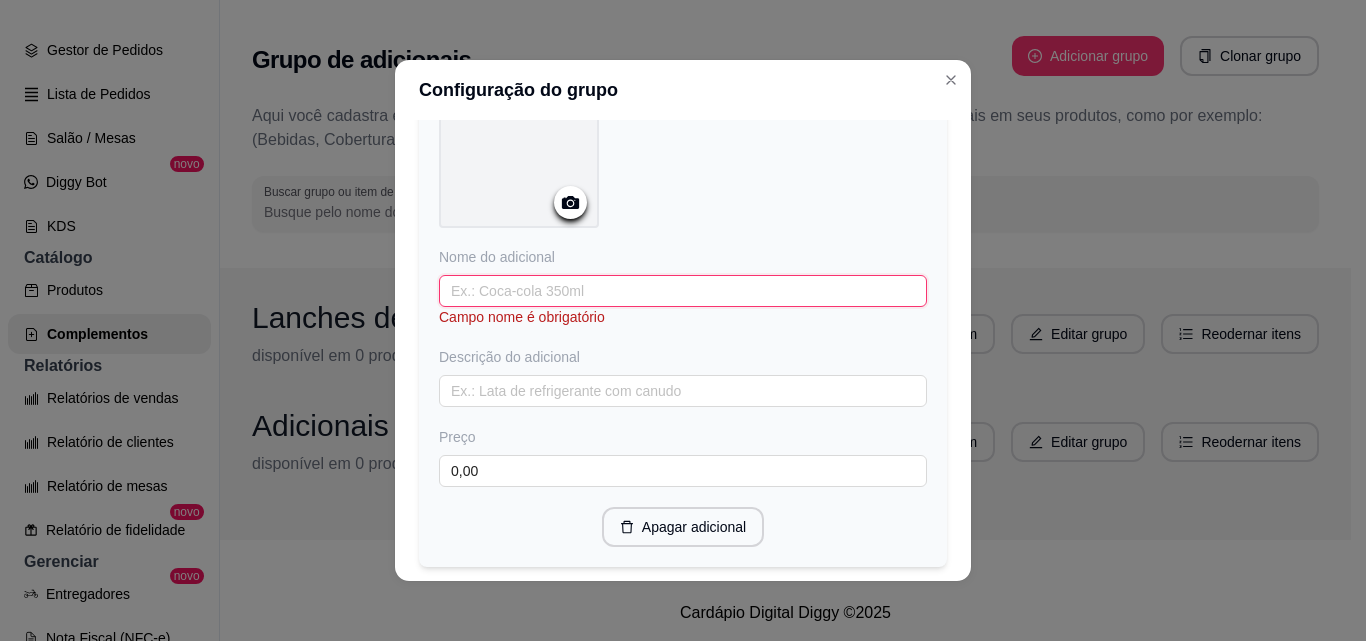 click at bounding box center (683, 291) 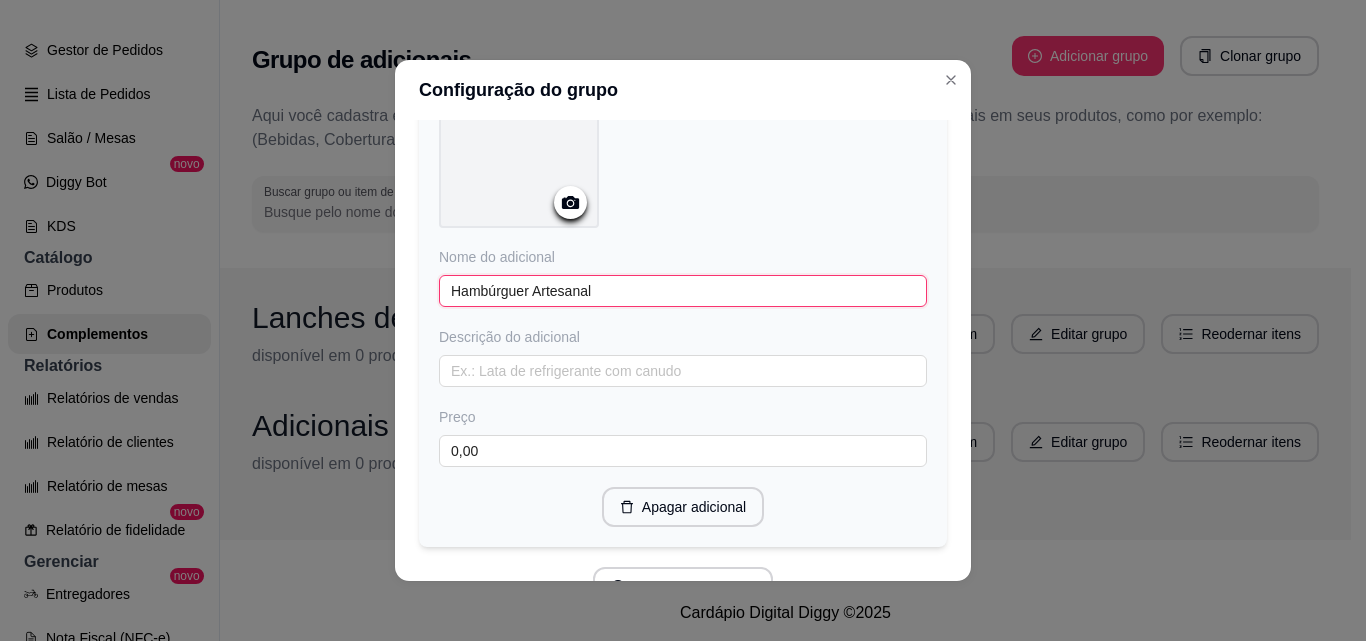 type on "Hambúrguer Artesanal" 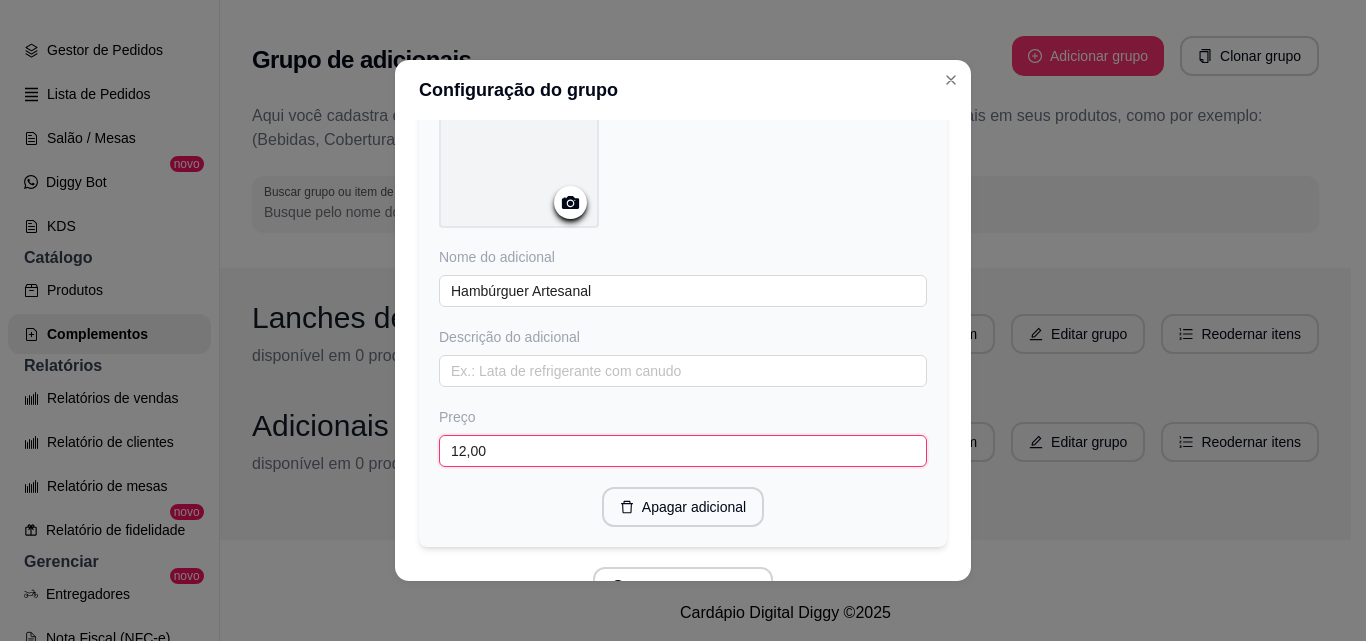 type on "12,00" 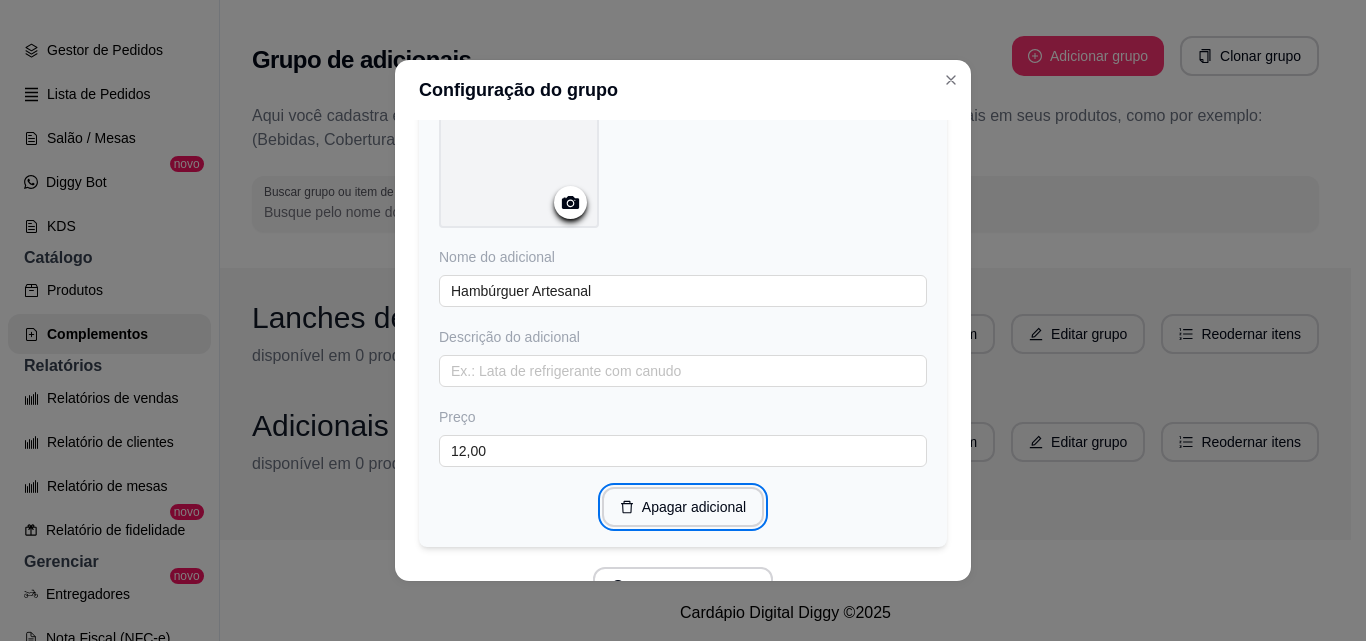 type 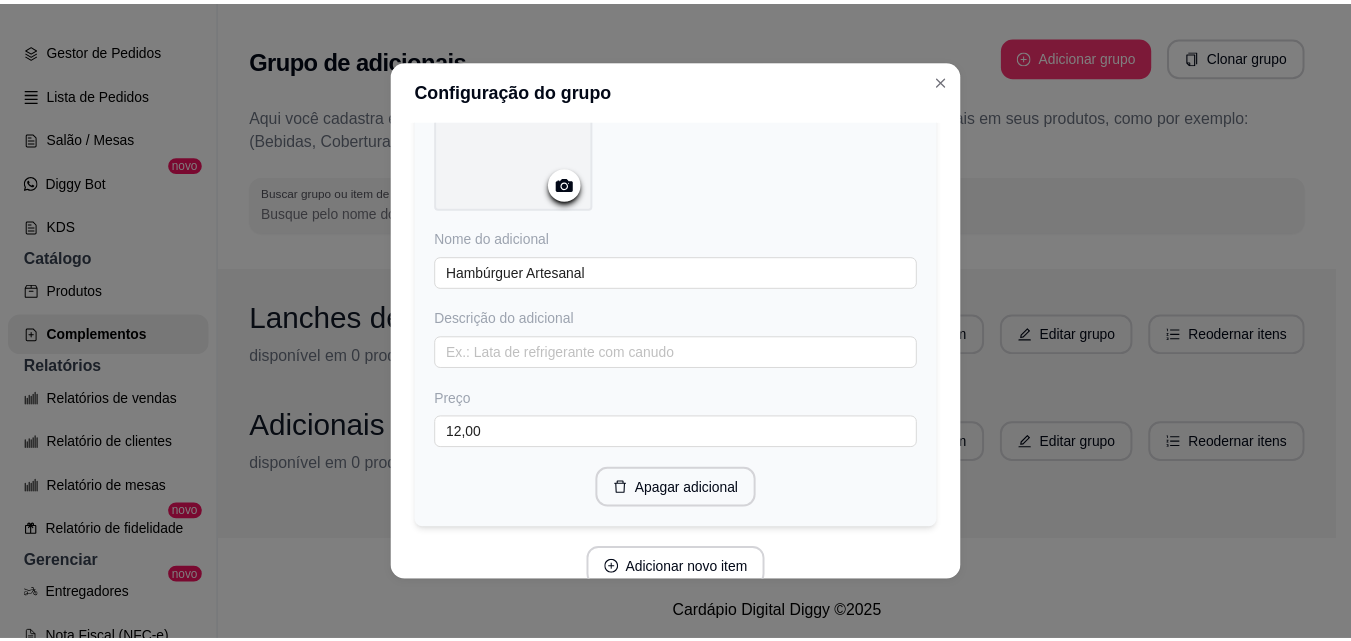 scroll, scrollTop: 2329, scrollLeft: 0, axis: vertical 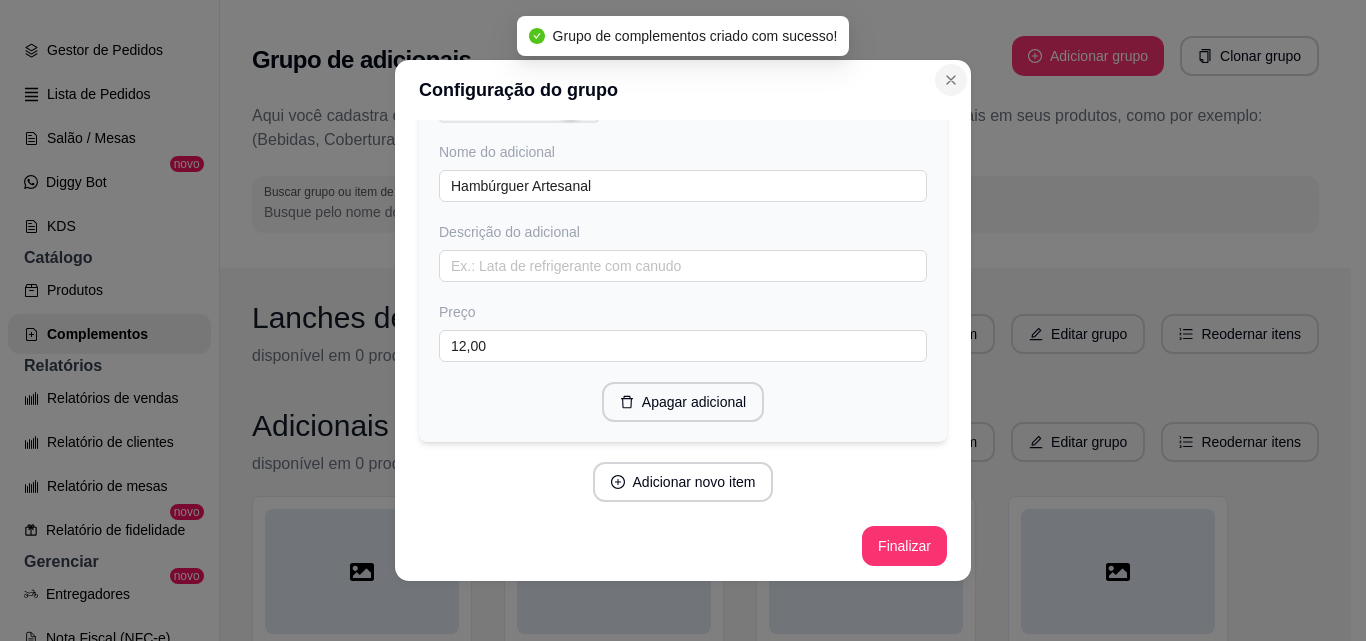 click 